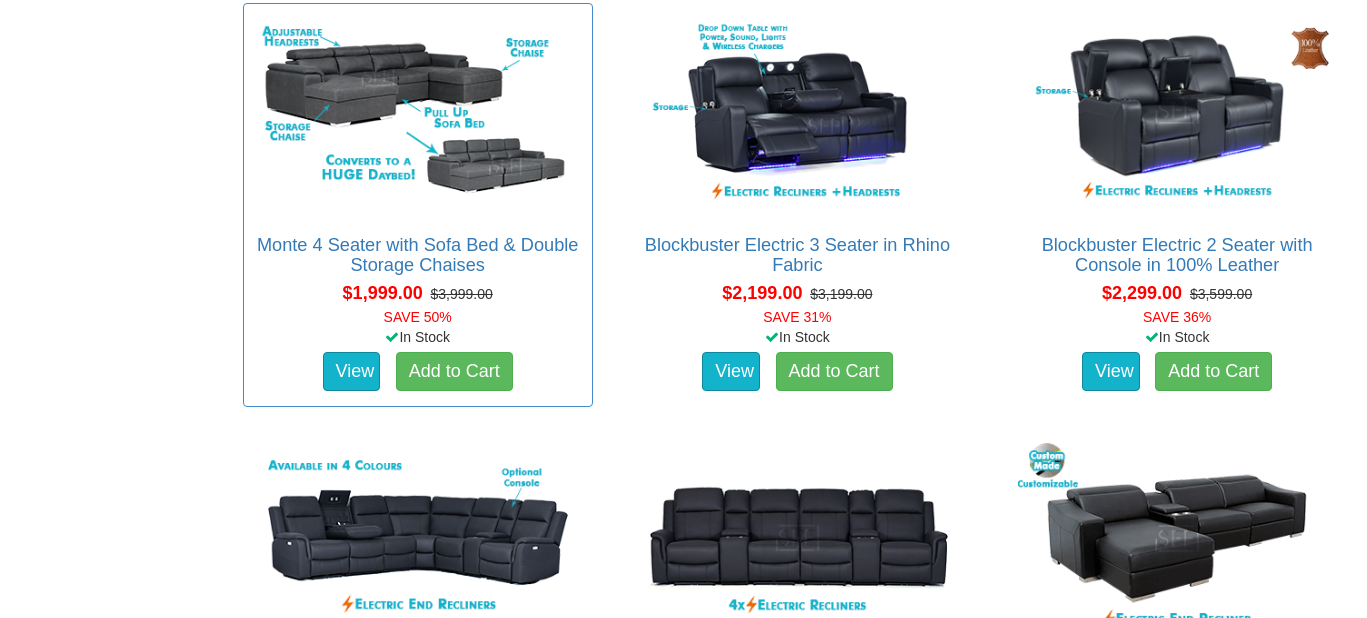 scroll, scrollTop: 1771, scrollLeft: 0, axis: vertical 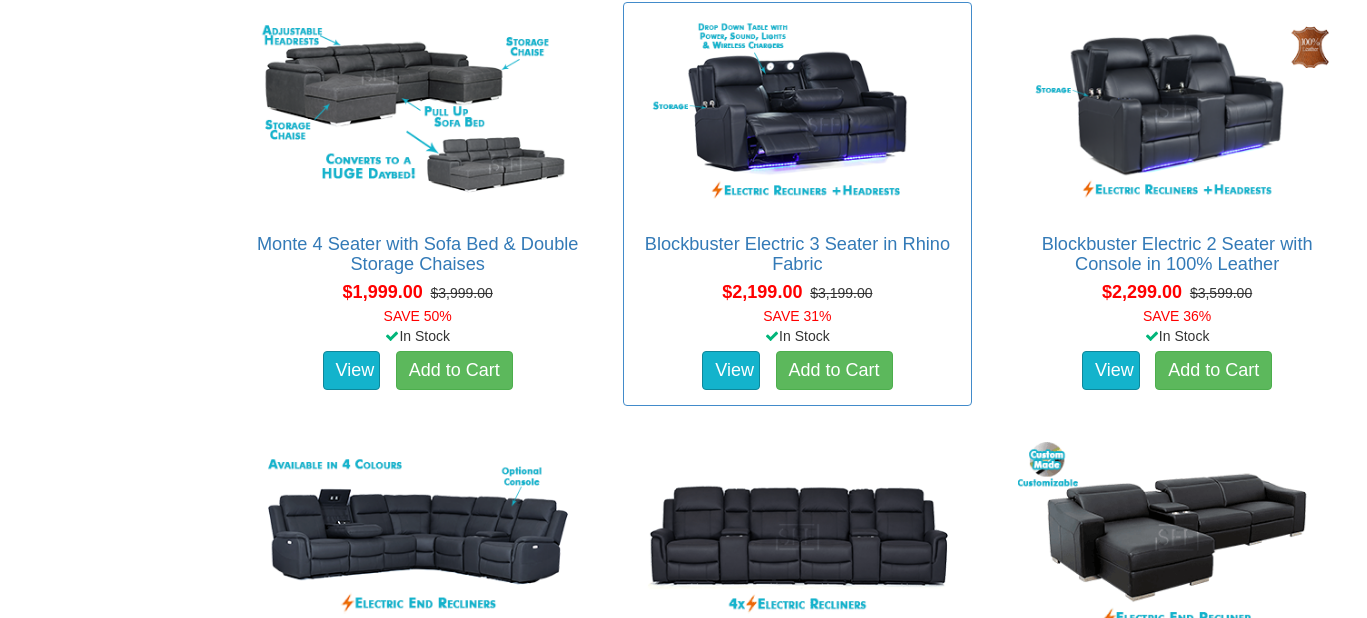 click at bounding box center (798, 113) 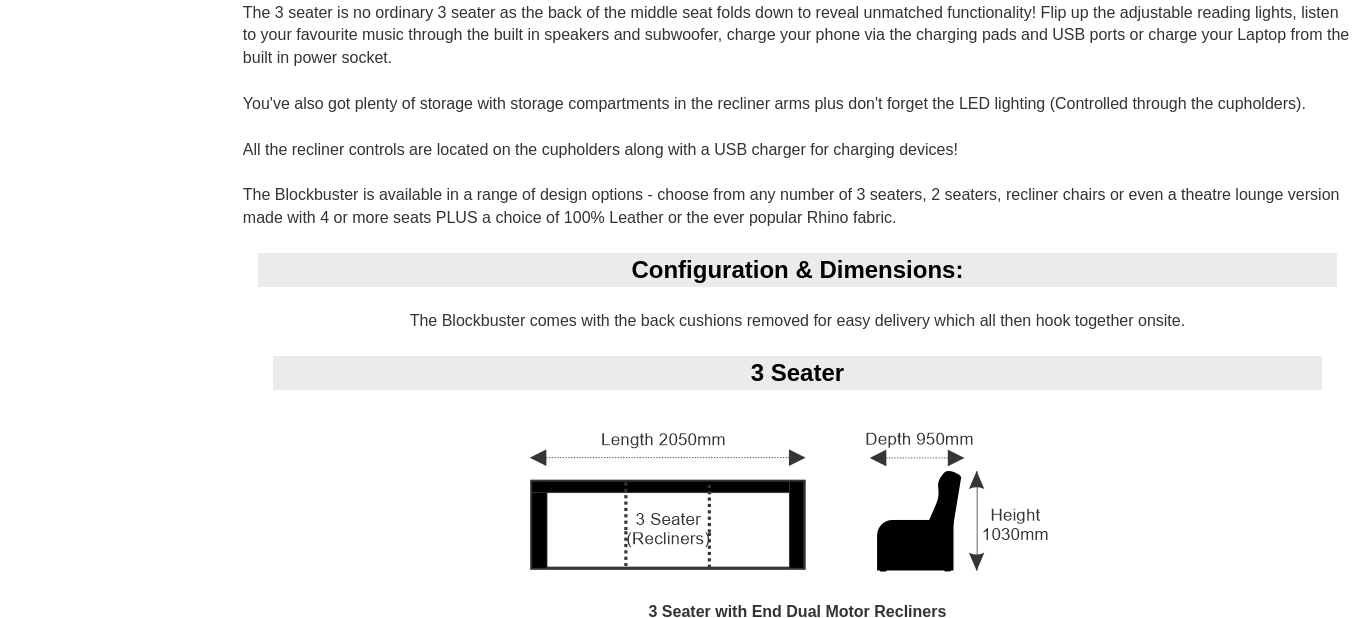 scroll, scrollTop: 1619, scrollLeft: 0, axis: vertical 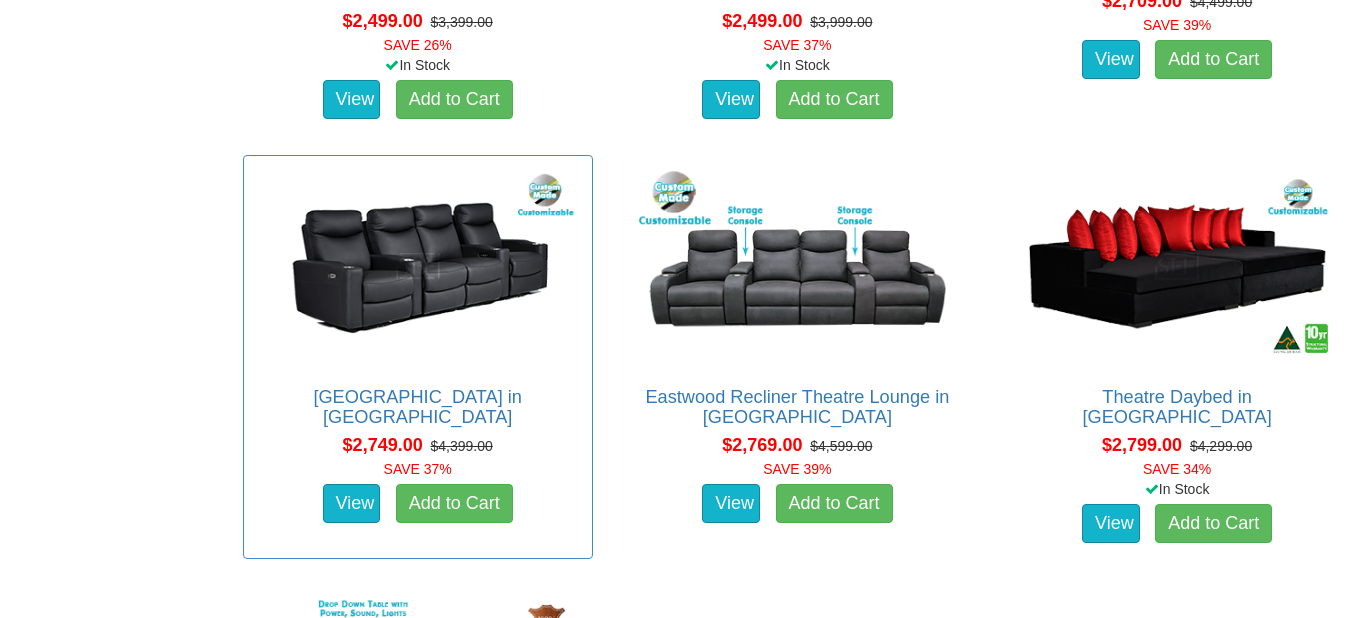 click at bounding box center [418, 266] 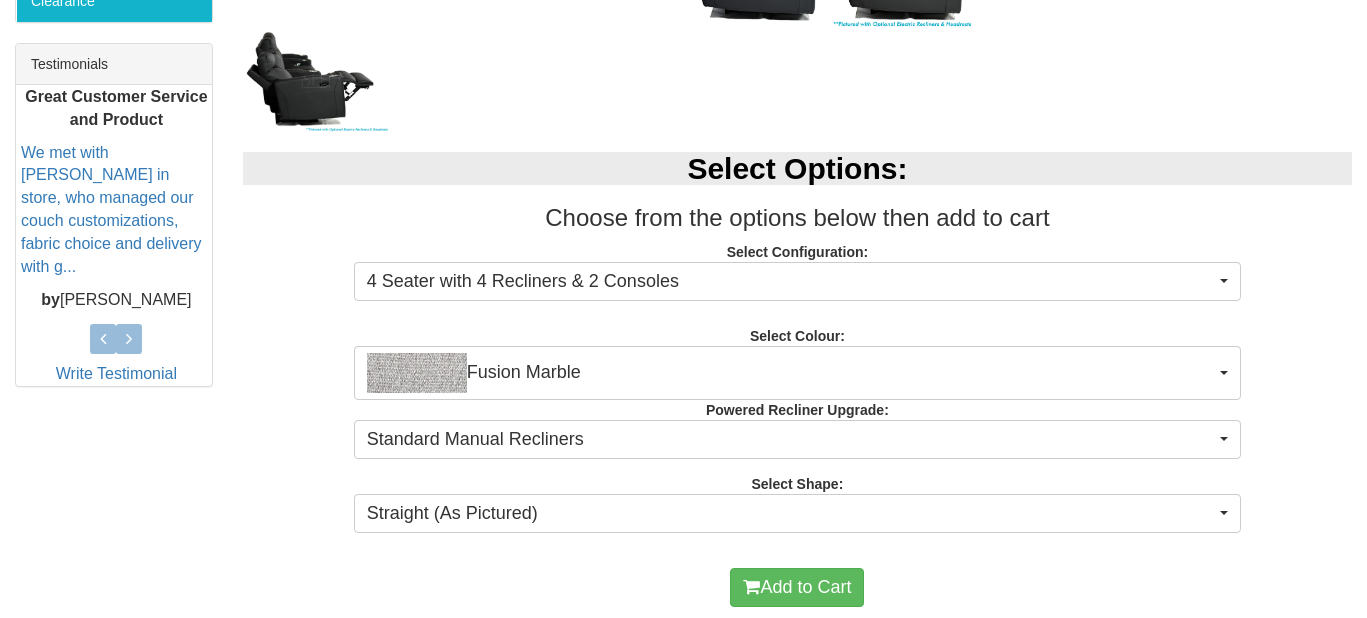 scroll, scrollTop: 864, scrollLeft: 0, axis: vertical 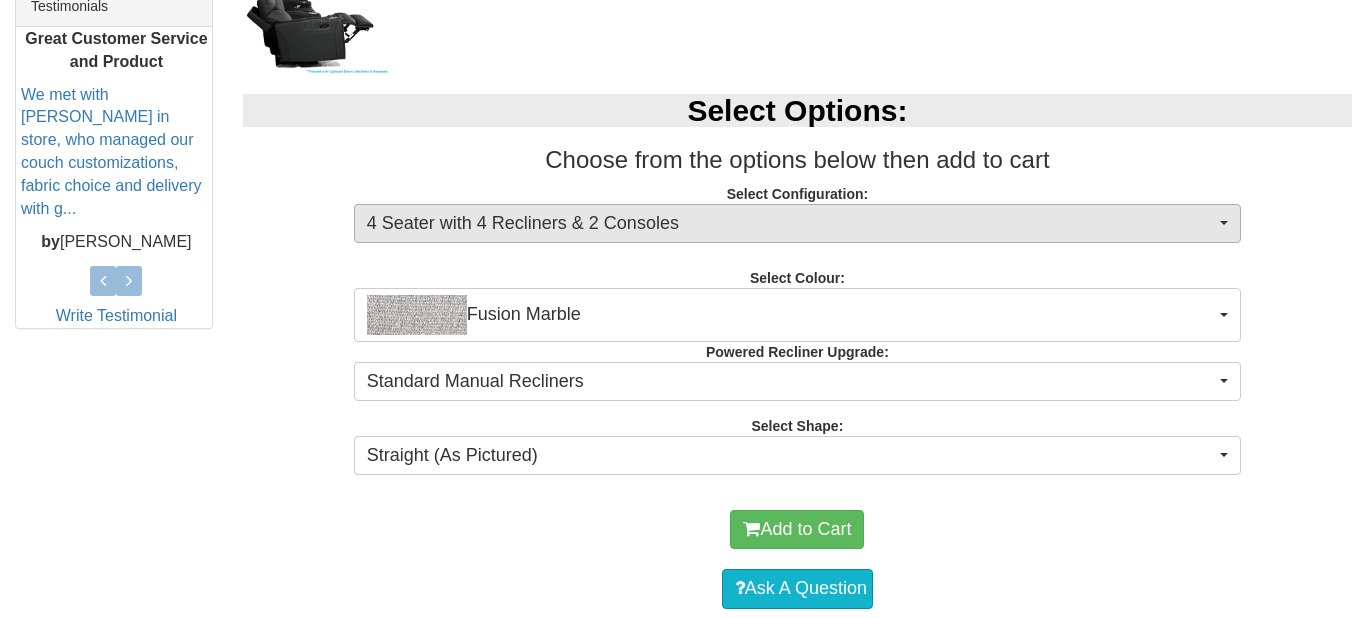 click on "4 Seater with 4 Recliners & 2 Consoles" at bounding box center (791, 224) 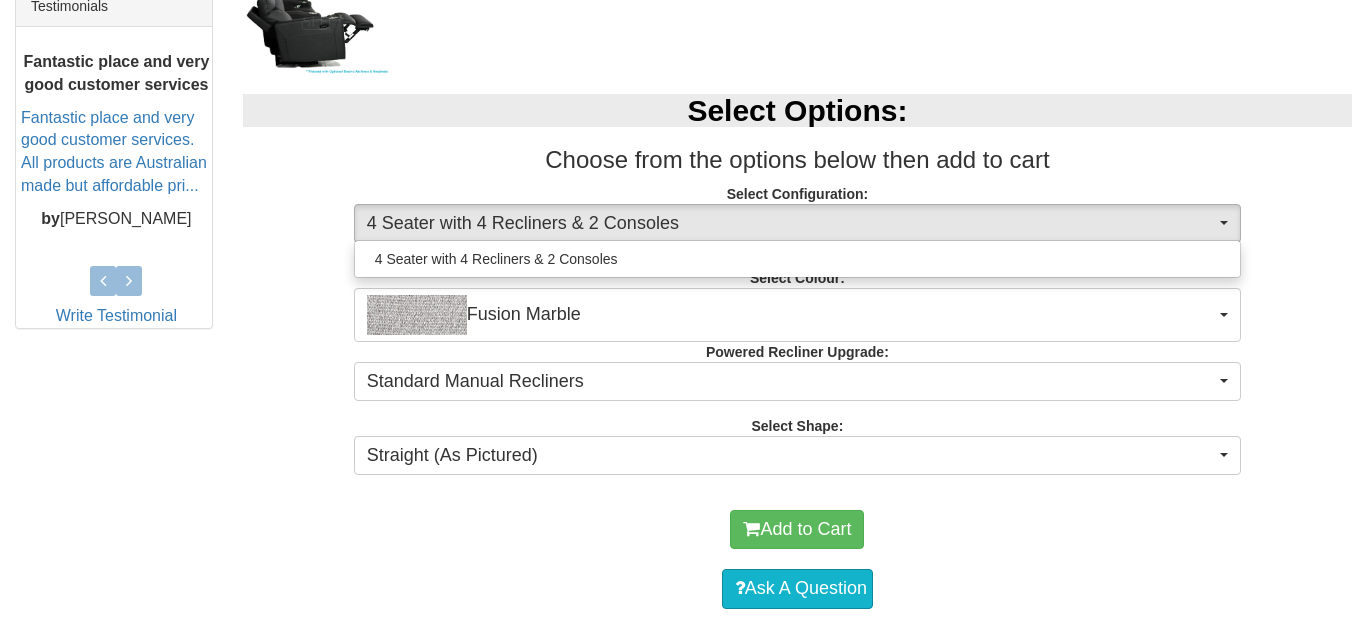 click on "Select Options:
Choose from the options below then add to cart
Select Configuration: 4 Seater with 4 Recliners & 2 Consoles   4 Seater with 4 Recliners & 2 Consoles 4 Seater with 4 Recliners & 2 Consoles
Select Colour:  Fusion Marble    Fusion Marble  Linen Natural (DISCONTINUED)  Suede Pebble  Fusion Steel  Linen Black (DISCONTINUED)  Fusion Walnut  Fusion Pewter  Linen Charcoal  Linen Hessian (DISCONTINUED)  Rhino Black  Fusion Sandstone  Rhino Bluestone  Rhino Chocolate  Rhino Cocoa  Rhino Espresso  Rhino Lunar  Rhino Mink  Rhino Sandstone Fusion Marble Linen Natural (DISCONTINUED) Suede Pebble Fusion Steel Linen Black (DISCONTINUED) Fusion Walnut Fusion Pewter Linen Charcoal Linen Hessian (DISCONTINUED) Rhino Black Fusion Sandstone Rhino Bluestone Rhino Chocolate Rhino Cocoa Rhino Espresso Rhino Lunar Rhino Mink Rhino Sandstone
Powered Recliner Upgrade: Standard Manual Recliners   Standard Manual Recliners" at bounding box center [797, 281] 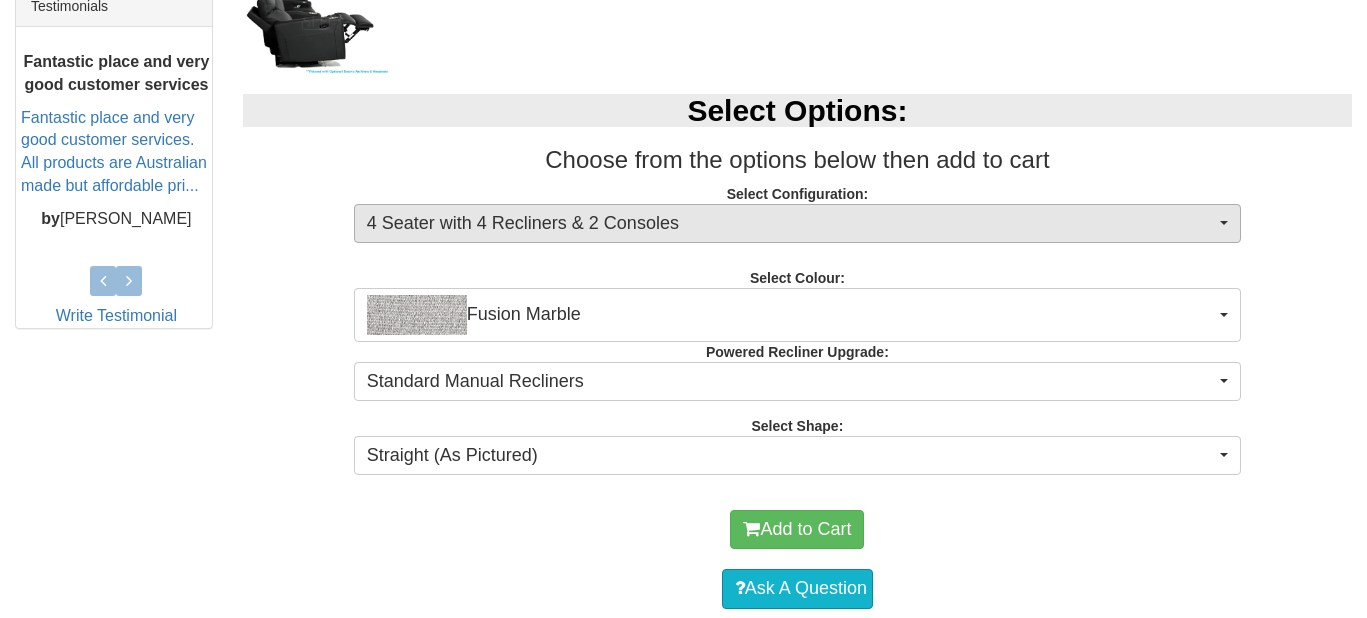click on "4 Seater with 4 Recliners & 2 Consoles" at bounding box center (791, 224) 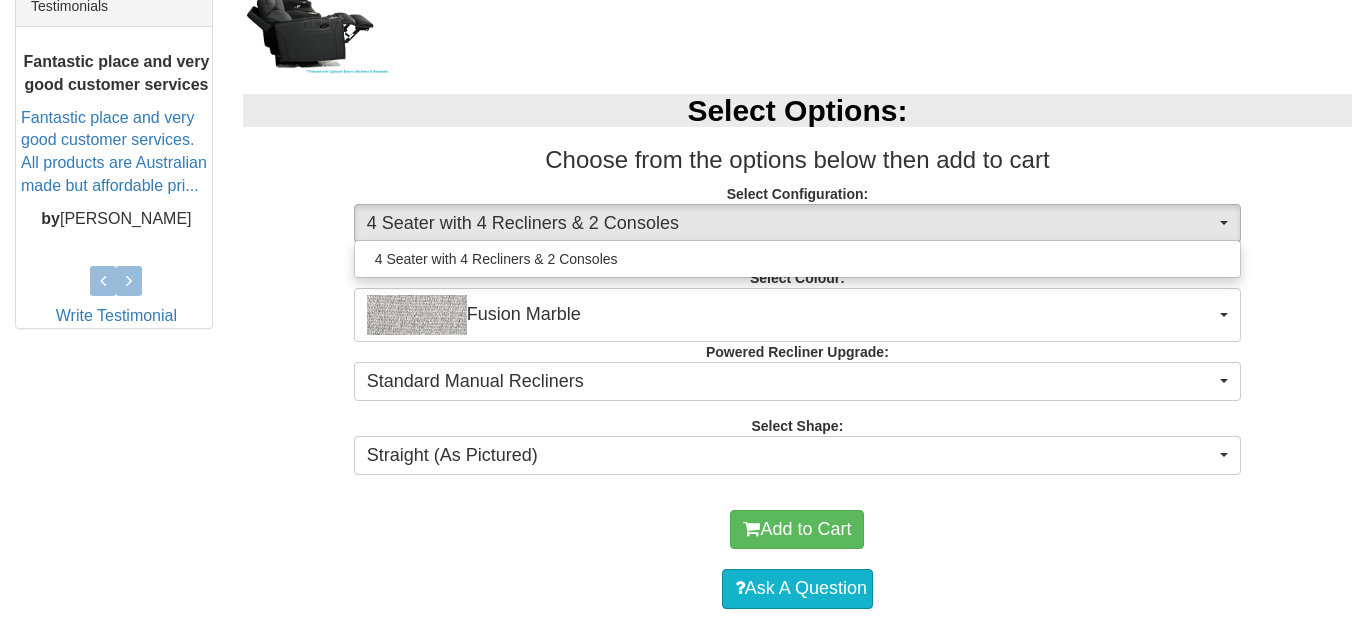 click on "Select Options:
Choose from the options below then add to cart
Select Configuration: 4 Seater with 4 Recliners & 2 Consoles   4 Seater with 4 Recliners & 2 Consoles 4 Seater with 4 Recliners & 2 Consoles
Select Colour:  Fusion Marble    Fusion Marble  Linen Natural (DISCONTINUED)  Suede Pebble  Fusion Steel  Linen Black (DISCONTINUED)  Fusion Walnut  Fusion Pewter  Linen Charcoal  Linen Hessian (DISCONTINUED)  Rhino Black  Fusion Sandstone  Rhino Bluestone  Rhino Chocolate  Rhino Cocoa  Rhino Espresso  Rhino Lunar  Rhino Mink  Rhino Sandstone Fusion Marble Linen Natural (DISCONTINUED) Suede Pebble Fusion Steel Linen Black (DISCONTINUED) Fusion Walnut Fusion Pewter Linen Charcoal Linen Hessian (DISCONTINUED) Rhino Black Fusion Sandstone Rhino Bluestone Rhino Chocolate Rhino Cocoa Rhino Espresso Rhino Lunar Rhino Mink Rhino Sandstone
Powered Recliner Upgrade: Standard Manual Recliners   Standard Manual Recliners" at bounding box center [797, 281] 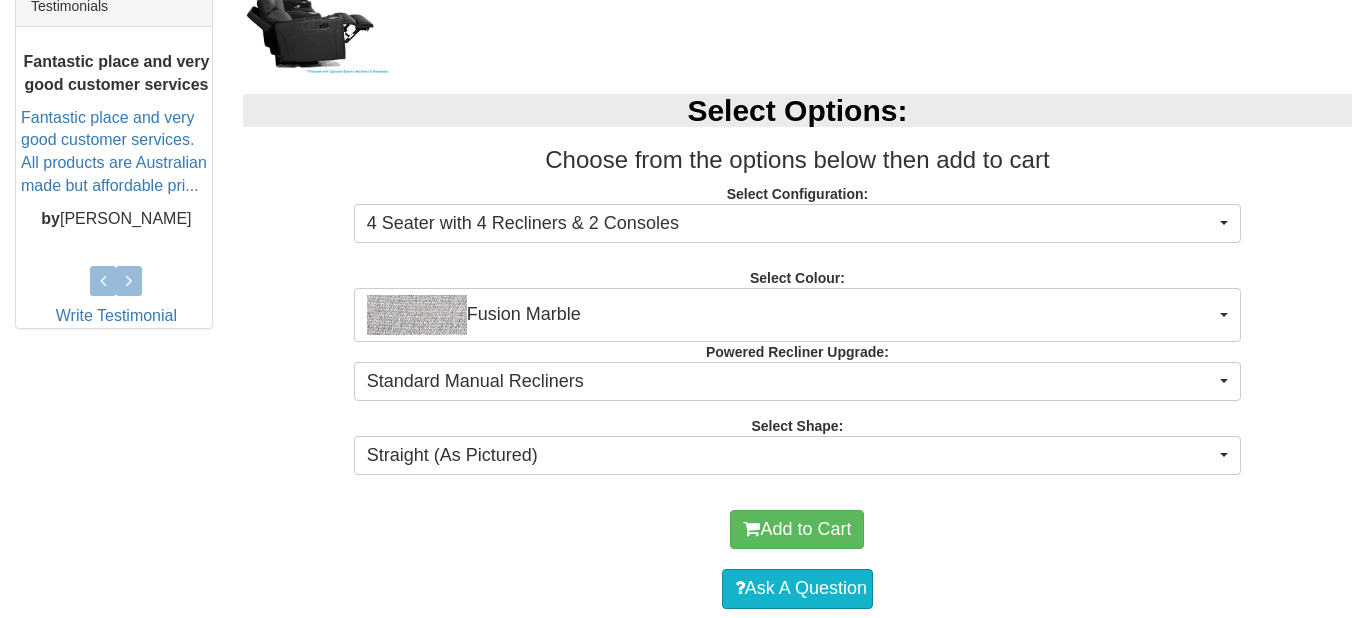 click on "Select Options:
Choose from the options below then add to cart
Select Configuration: 4 Seater with 4 Recliners & 2 Consoles   4 Seater with 4 Recliners & 2 Consoles 4 Seater with 4 Recliners & 2 Consoles
Select Colour:  Fusion Marble    Fusion Marble  Linen Natural (DISCONTINUED)  Suede Pebble  Fusion Steel  Linen Black (DISCONTINUED)  Fusion Walnut  Fusion Pewter  Linen Charcoal  Linen Hessian (DISCONTINUED)  Rhino Black  Fusion Sandstone  Rhino Bluestone  Rhino Chocolate  Rhino Cocoa  Rhino Espresso  Rhino Lunar  Rhino Mink  Rhino Sandstone Fusion Marble Linen Natural (DISCONTINUED) Suede Pebble Fusion Steel Linen Black (DISCONTINUED) Fusion Walnut Fusion Pewter Linen Charcoal Linen Hessian (DISCONTINUED) Rhino Black Fusion Sandstone Rhino Bluestone Rhino Chocolate Rhino Cocoa Rhino Espresso Rhino Lunar Rhino Mink Rhino Sandstone
Powered Recliner Upgrade: Standard Manual Recliners   Standard Manual Recliners" at bounding box center [797, 281] 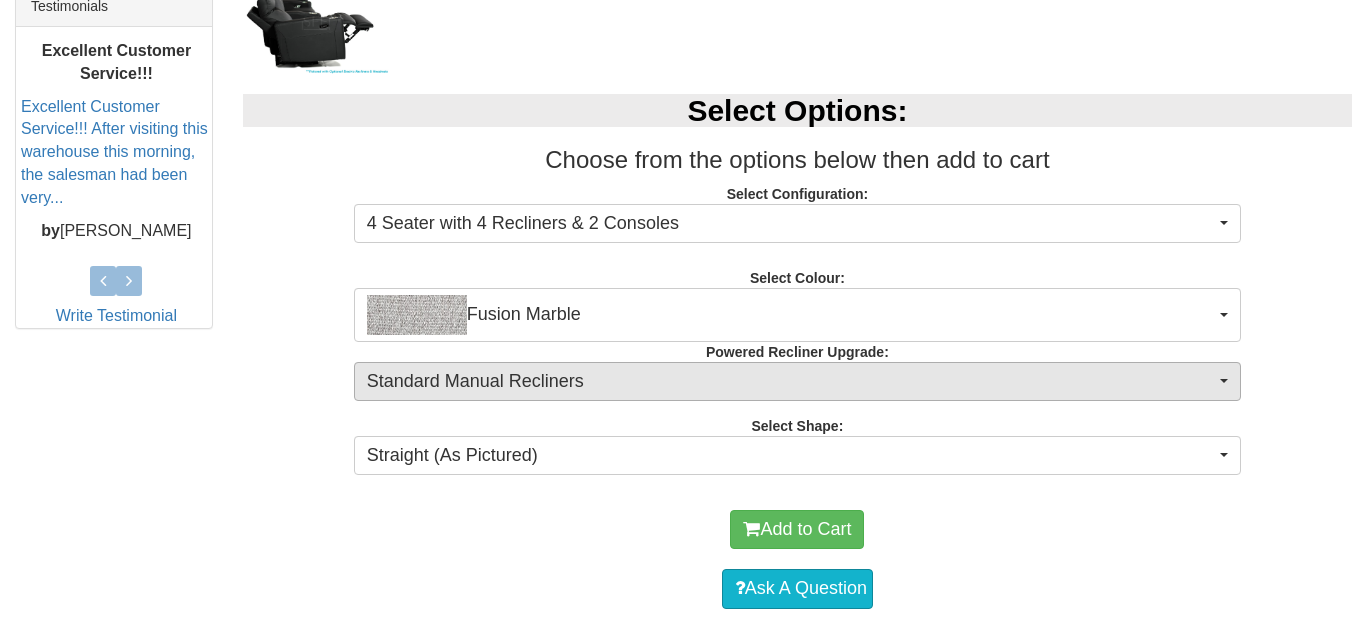 click on "Standard Manual Recliners" at bounding box center [791, 382] 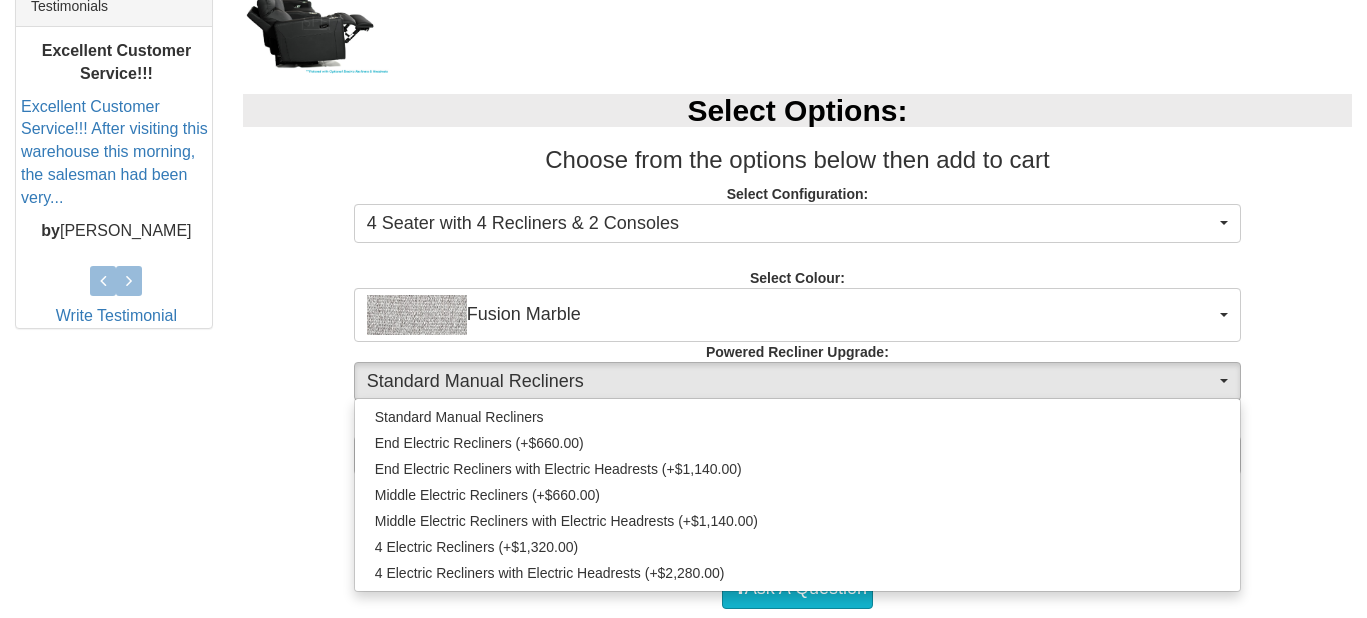 click on "Select Options:
Choose from the options below then add to cart
Select Configuration: 4 Seater with 4 Recliners & 2 Consoles   4 Seater with 4 Recliners & 2 Consoles 4 Seater with 4 Recliners & 2 Consoles
Select Colour:  Fusion Marble    Fusion Marble  Linen Natural (DISCONTINUED)  Suede Pebble  Fusion Steel  Linen Black (DISCONTINUED)  Fusion Walnut  Fusion Pewter  Linen Charcoal  Linen Hessian (DISCONTINUED)  Rhino Black  Fusion Sandstone  Rhino Bluestone  Rhino Chocolate  Rhino Cocoa  Rhino Espresso  Rhino Lunar  Rhino Mink  Rhino Sandstone Fusion Marble Linen Natural (DISCONTINUED) Suede Pebble Fusion Steel Linen Black (DISCONTINUED) Fusion Walnut Fusion Pewter Linen Charcoal Linen Hessian (DISCONTINUED) Rhino Black Fusion Sandstone Rhino Bluestone Rhino Chocolate Rhino Cocoa Rhino Espresso Rhino Lunar Rhino Mink Rhino Sandstone
Powered Recliner Upgrade: Standard Manual Recliners   Standard Manual Recliners" at bounding box center [797, 281] 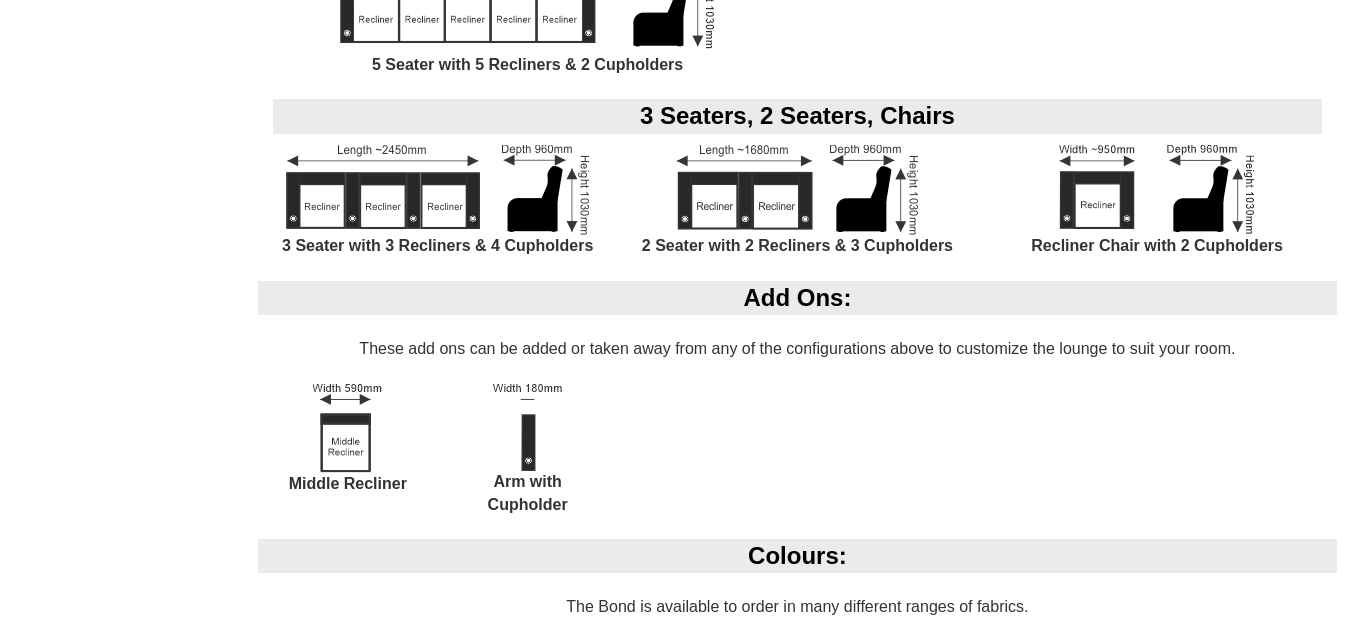 scroll, scrollTop: 2479, scrollLeft: 0, axis: vertical 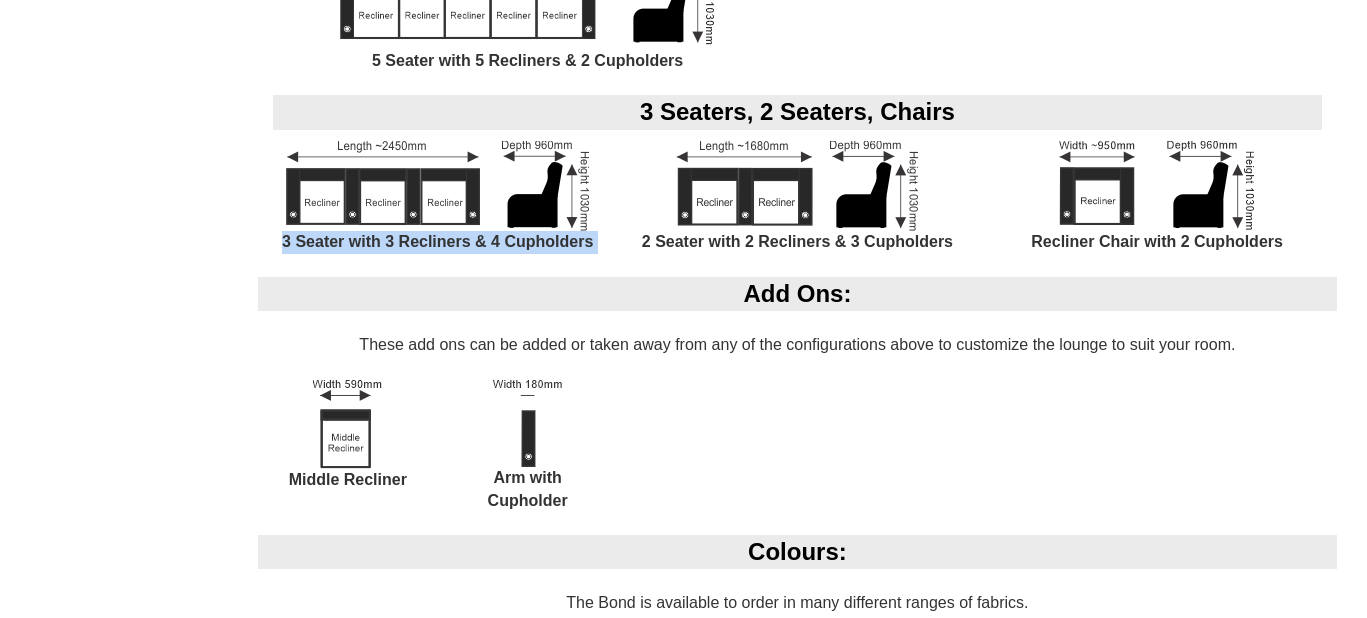 drag, startPoint x: 282, startPoint y: 217, endPoint x: 584, endPoint y: 227, distance: 302.16553 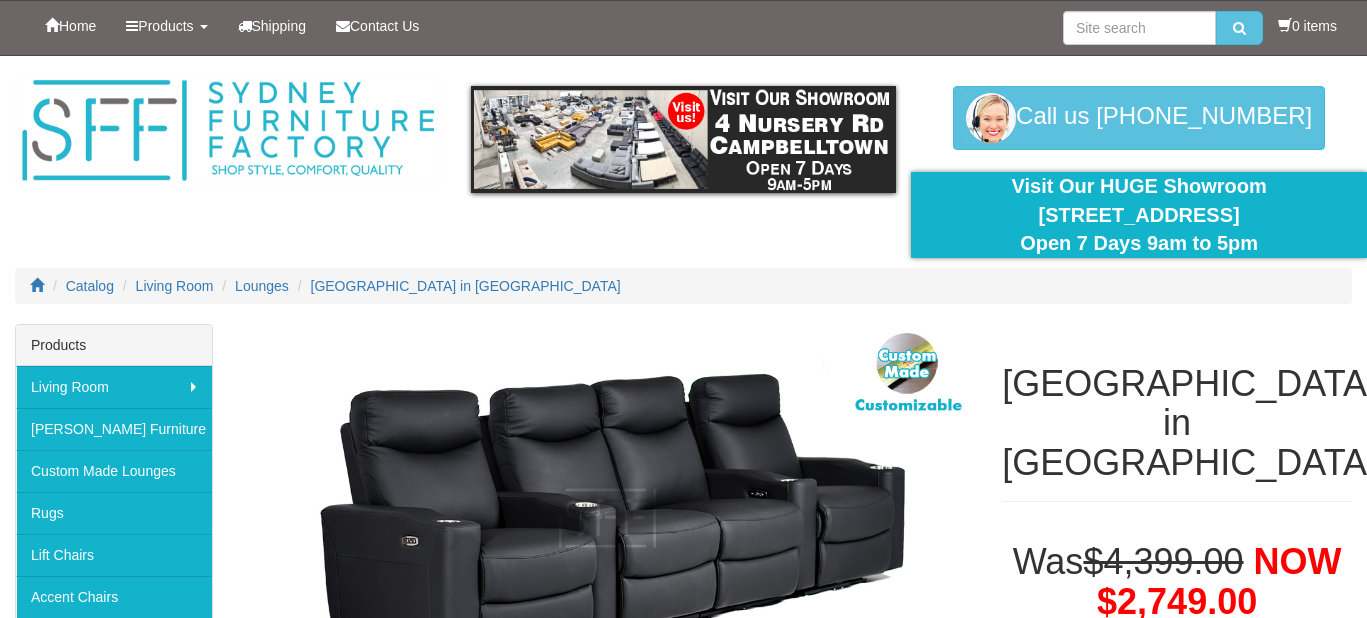 scroll, scrollTop: 0, scrollLeft: 0, axis: both 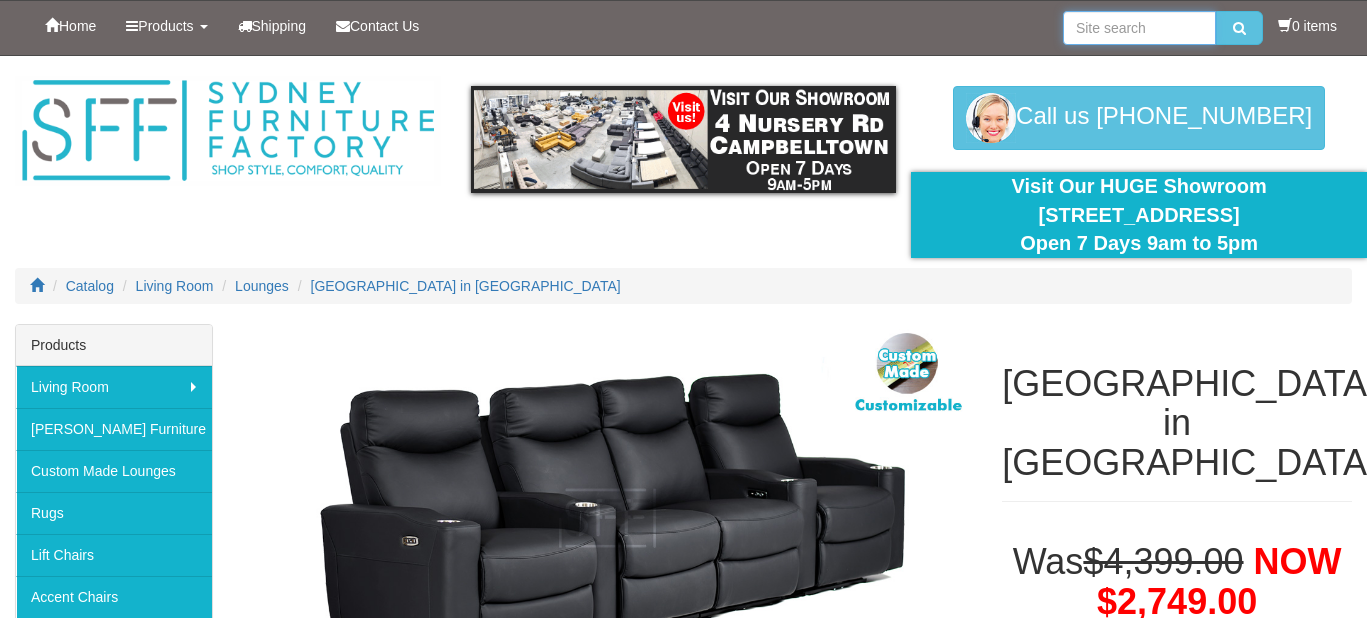 click at bounding box center (1139, 28) 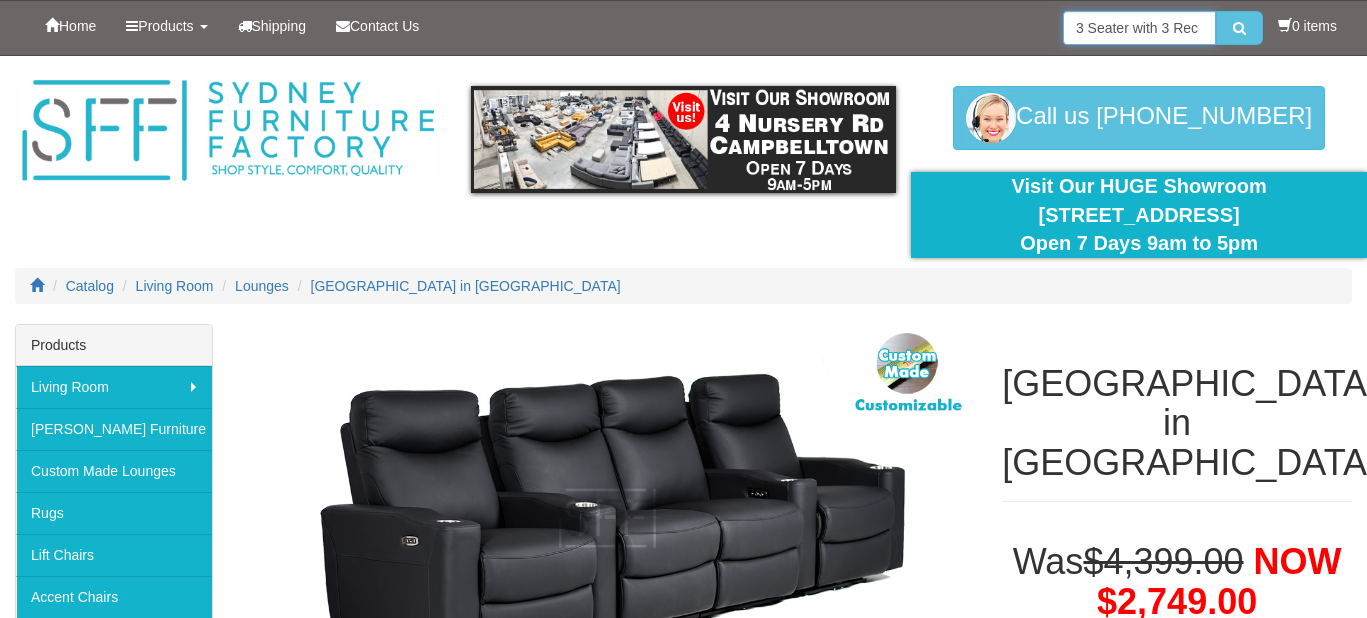 type on "3 Seater with 3 Recliners & 4 Cupholders" 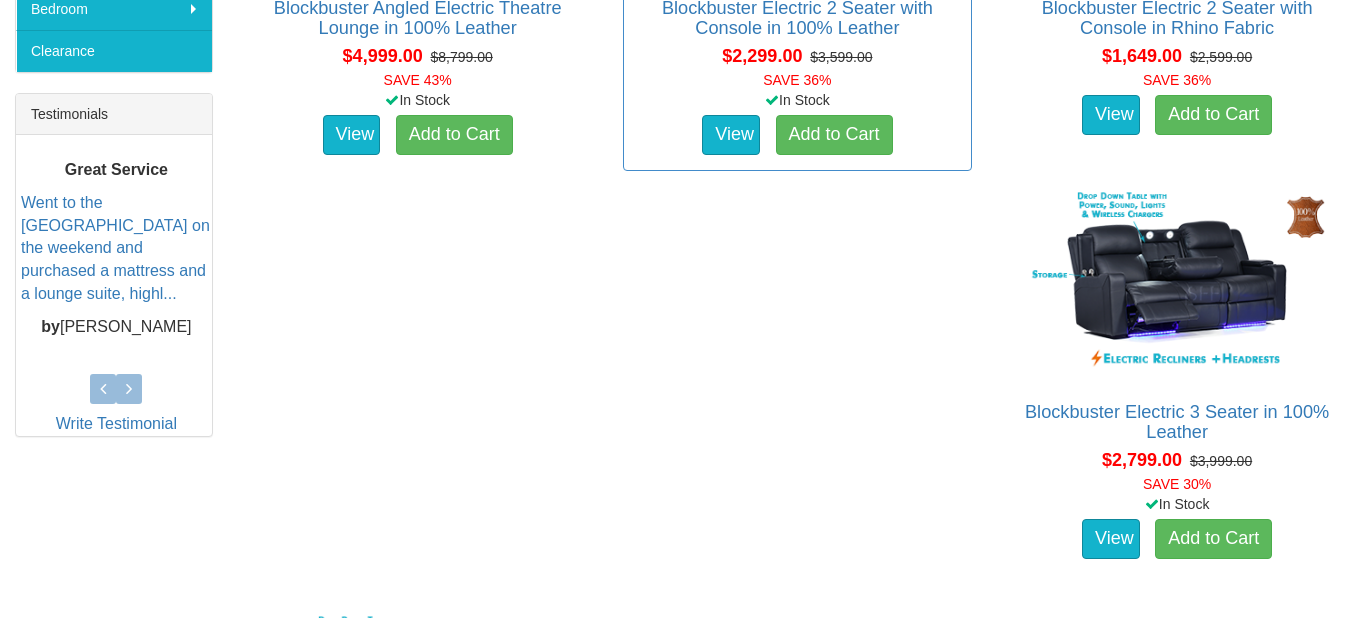 scroll, scrollTop: 756, scrollLeft: 0, axis: vertical 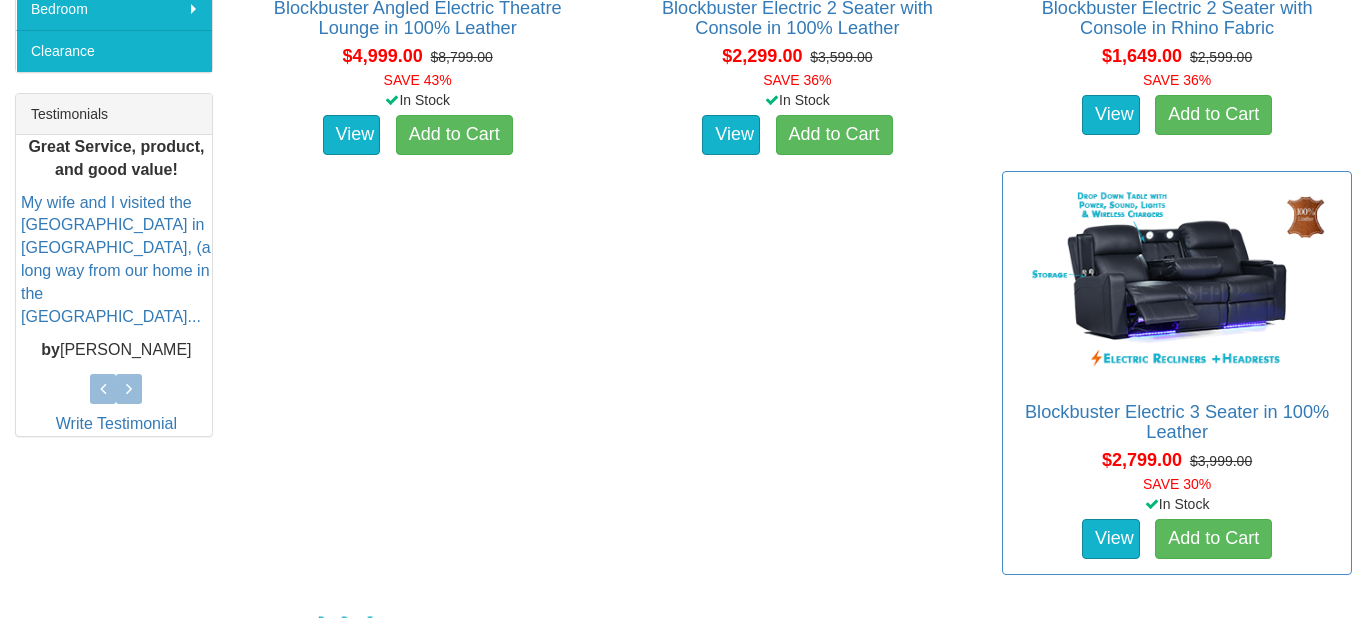 click at bounding box center (1177, 282) 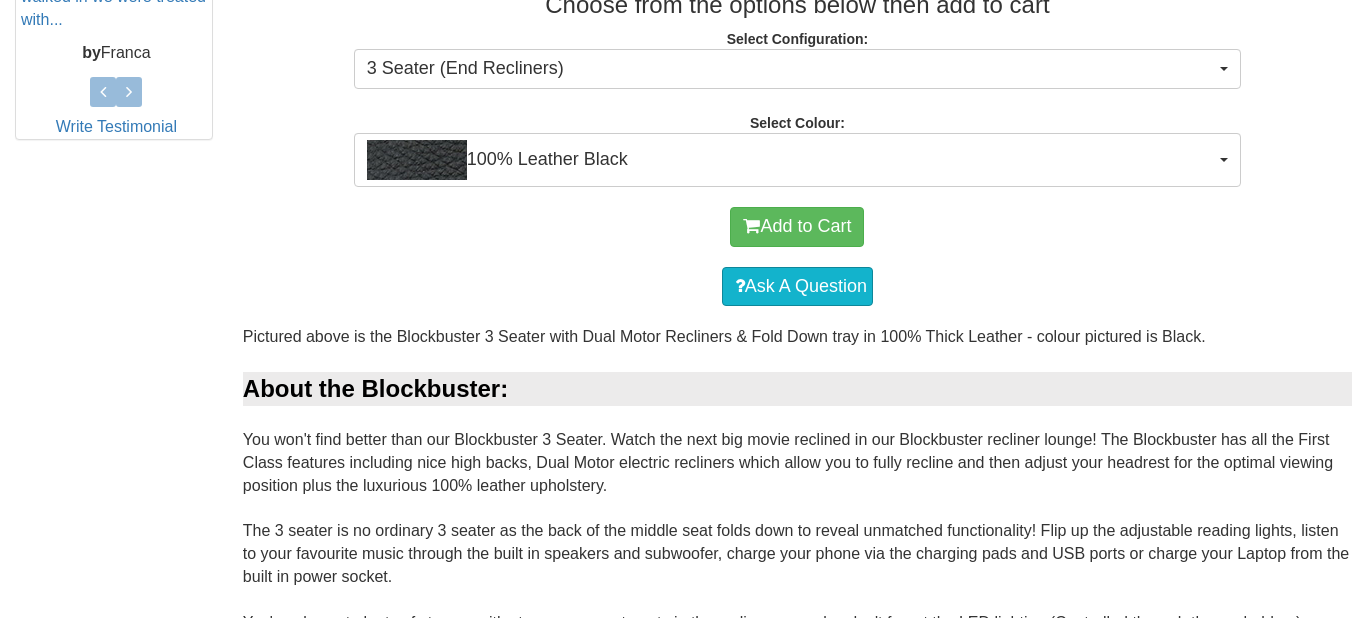 scroll, scrollTop: 893, scrollLeft: 0, axis: vertical 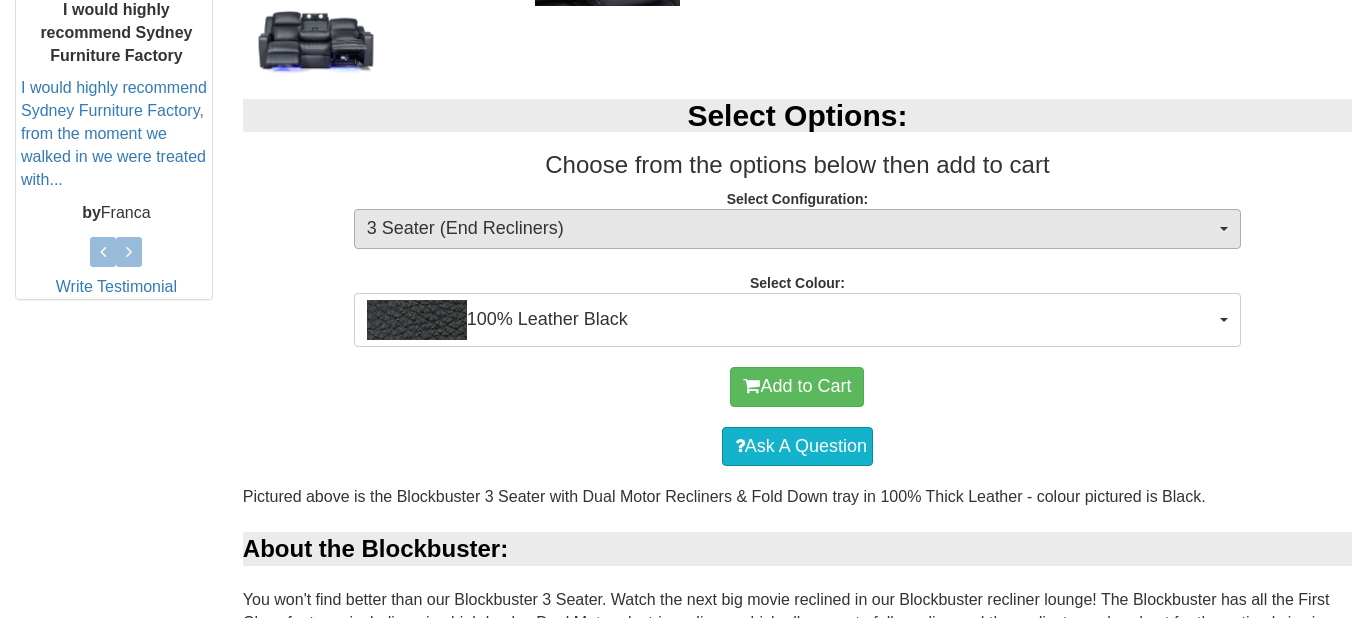 click on "3 Seater (End Recliners)" at bounding box center [791, 229] 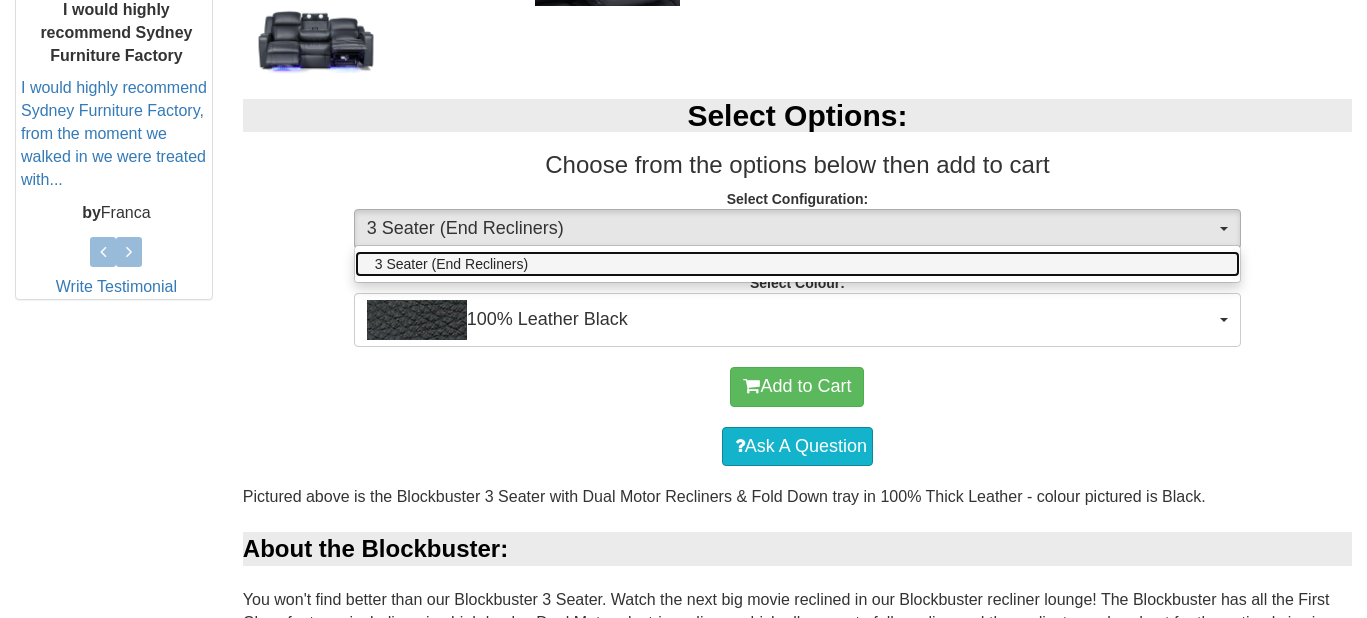 click on "3 Seater (End Recliners)" at bounding box center [797, 264] 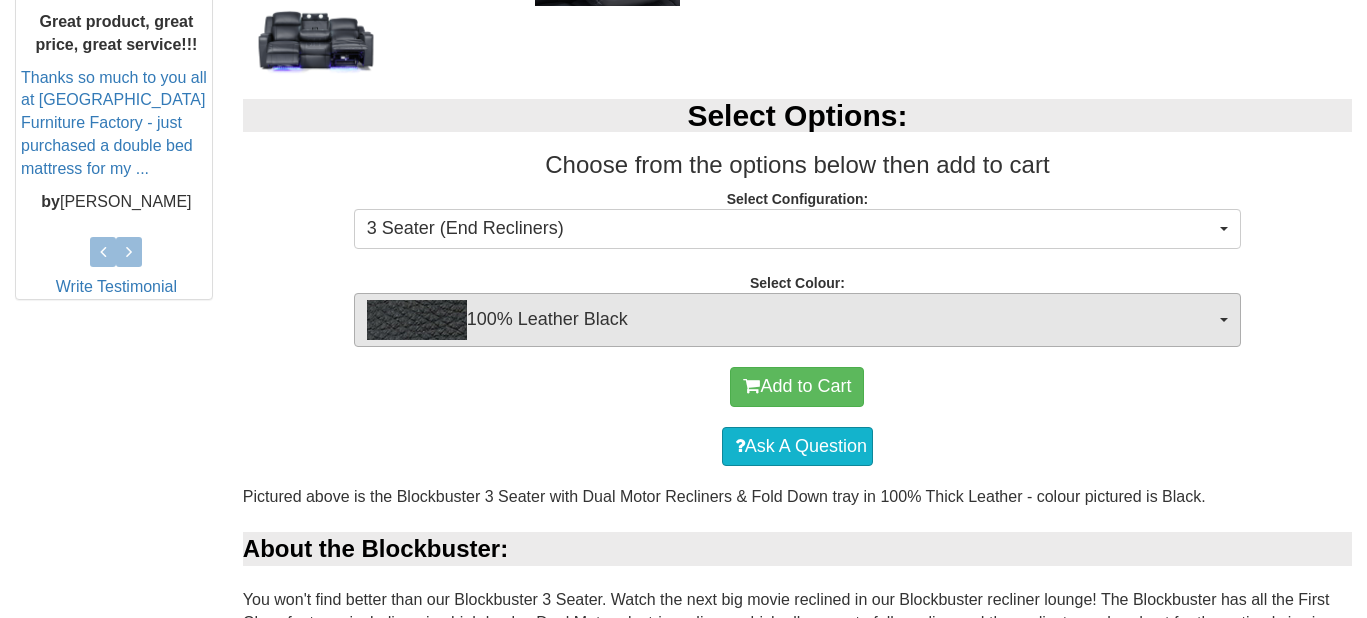 click on "100% Leather Black" at bounding box center [791, 320] 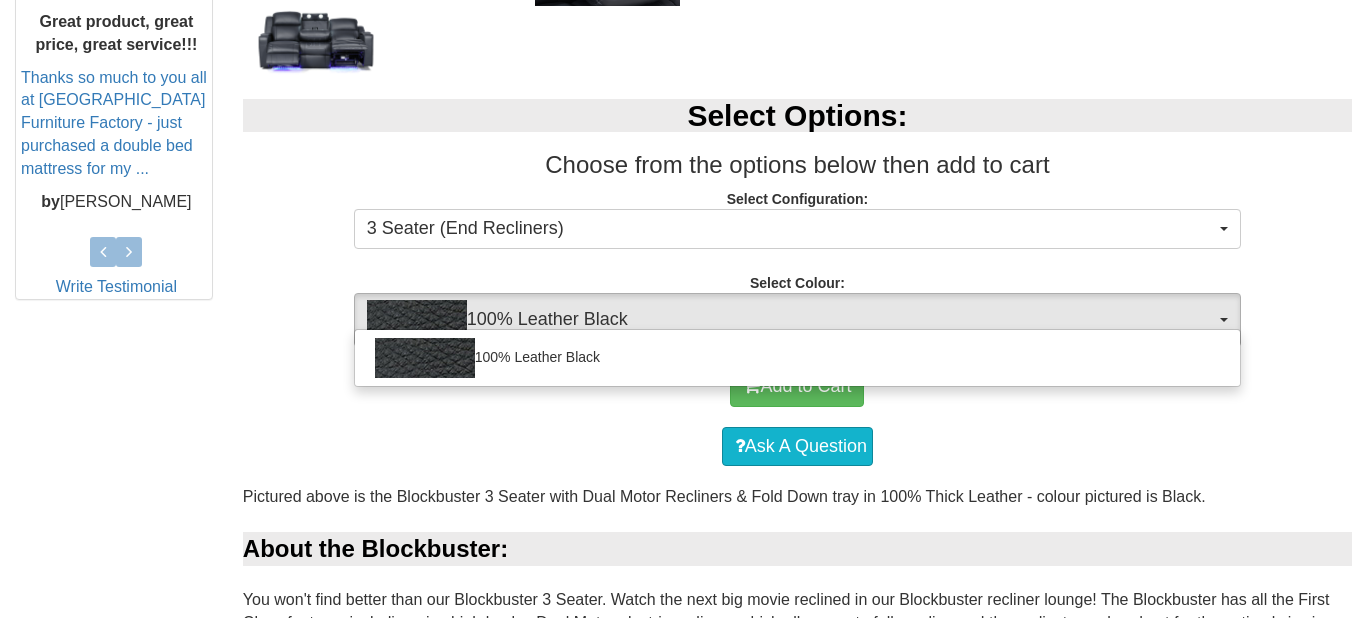 click on "Add to Cart" at bounding box center (797, 387) 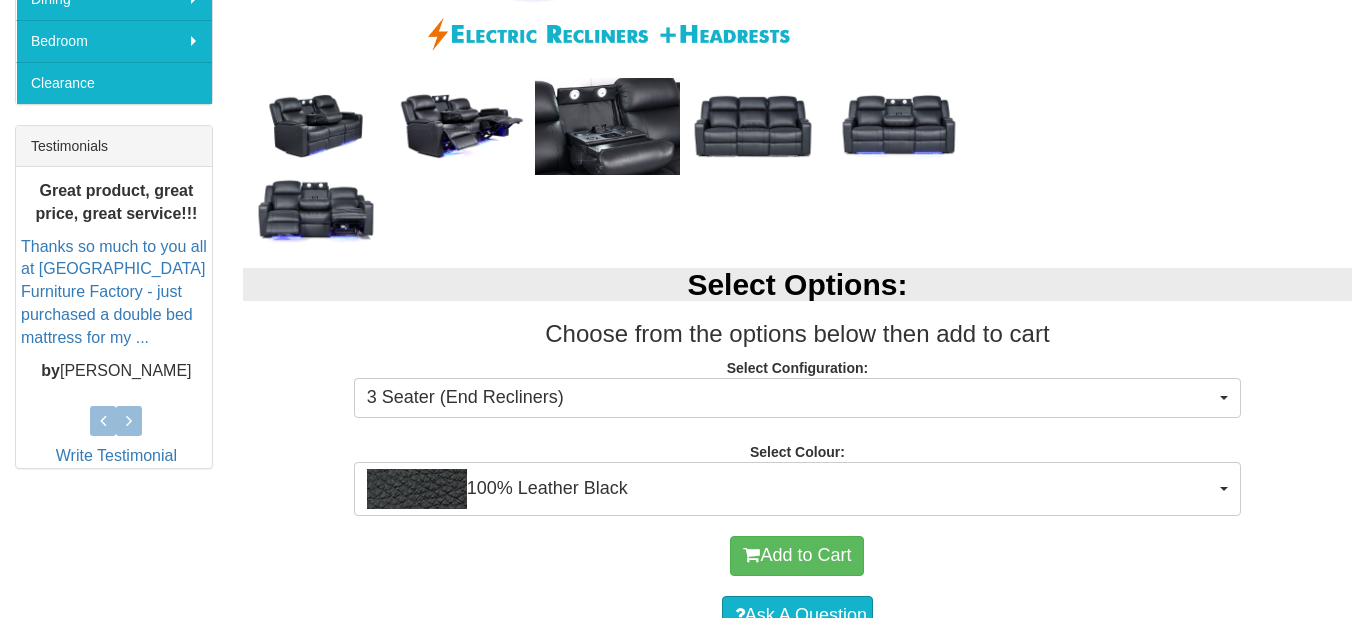 scroll, scrollTop: 723, scrollLeft: 0, axis: vertical 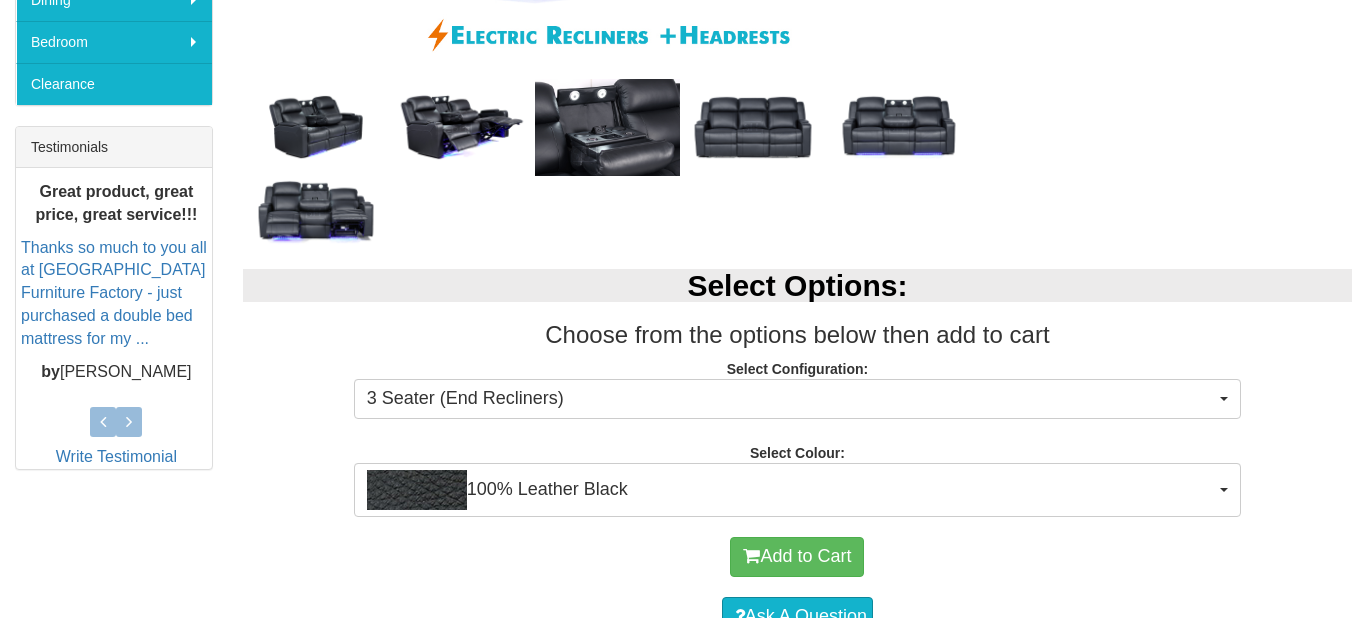 click at bounding box center (316, 127) 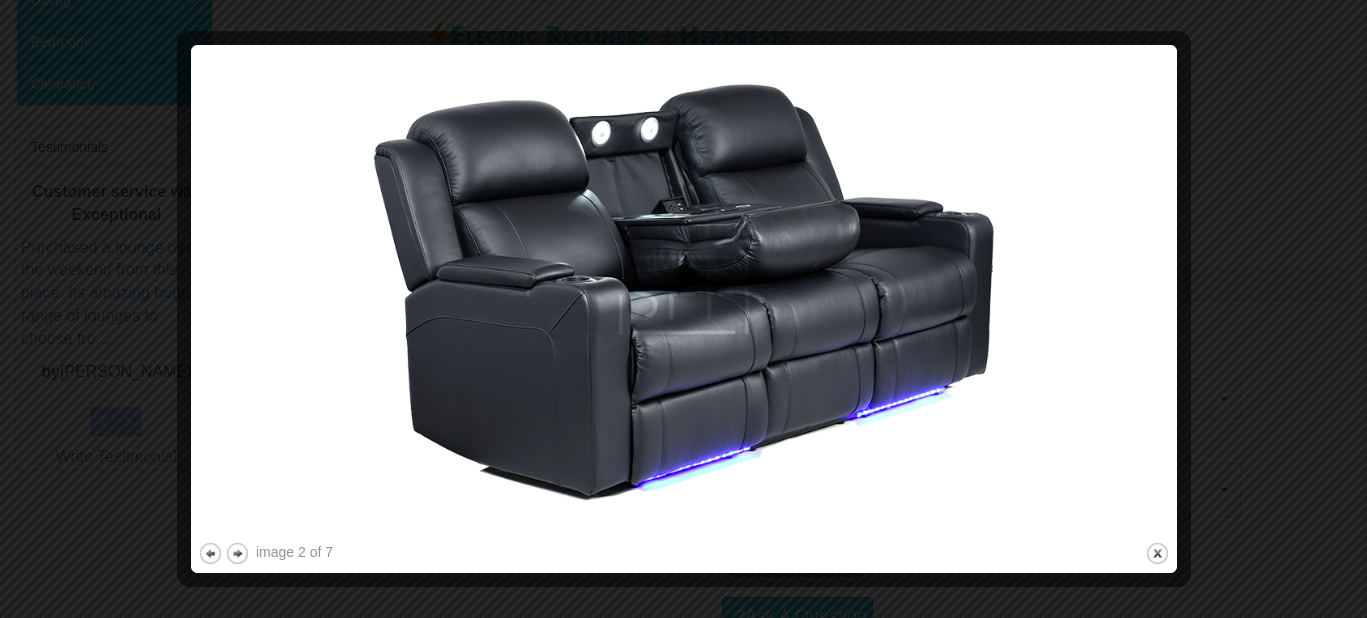 click at bounding box center (683, 309) 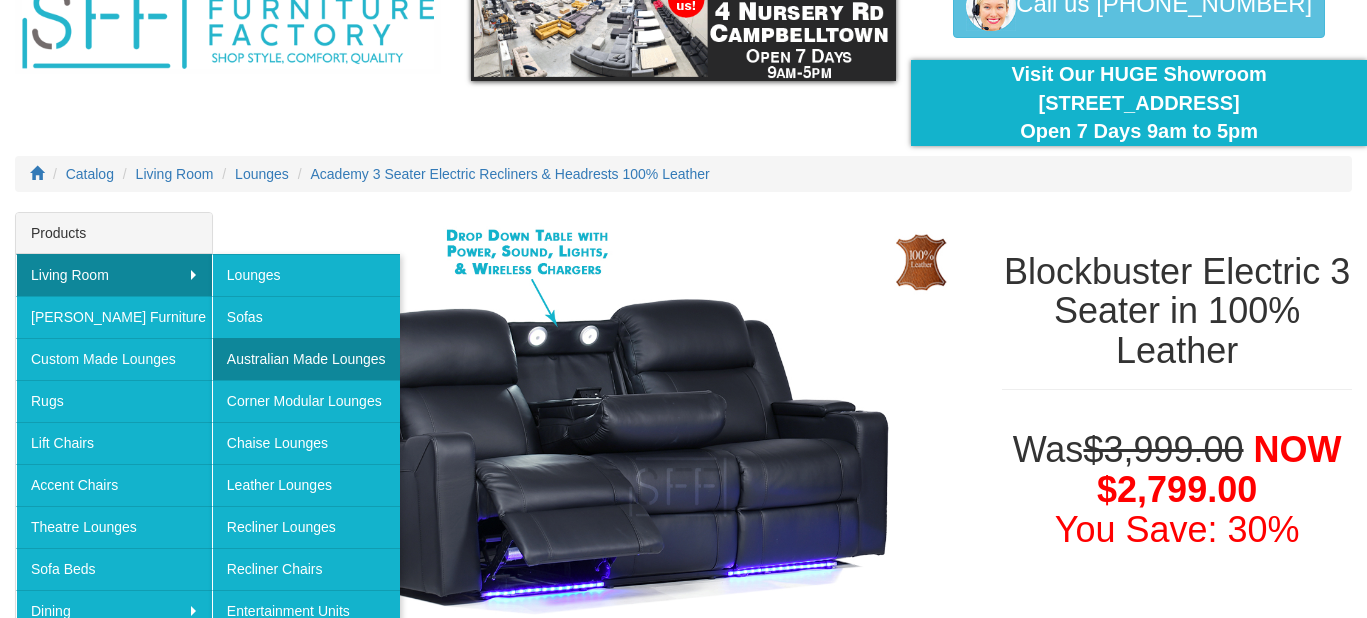 scroll, scrollTop: 115, scrollLeft: 0, axis: vertical 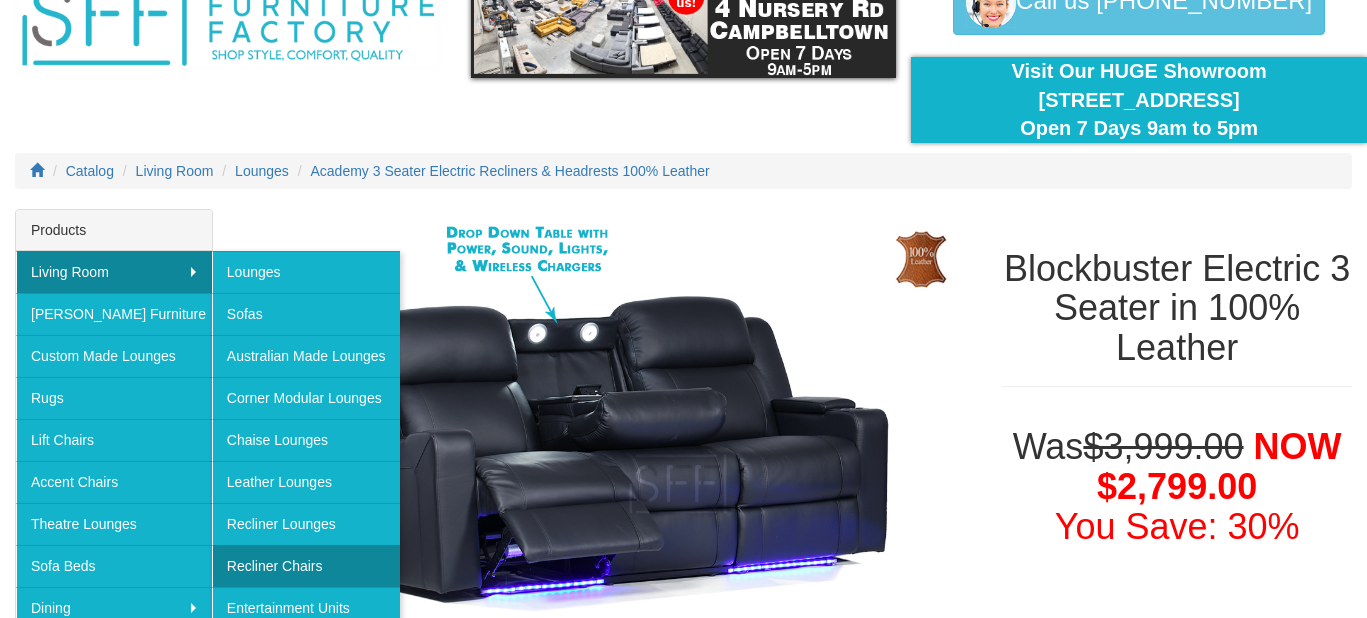 click on "Recliner Chairs" at bounding box center (306, 566) 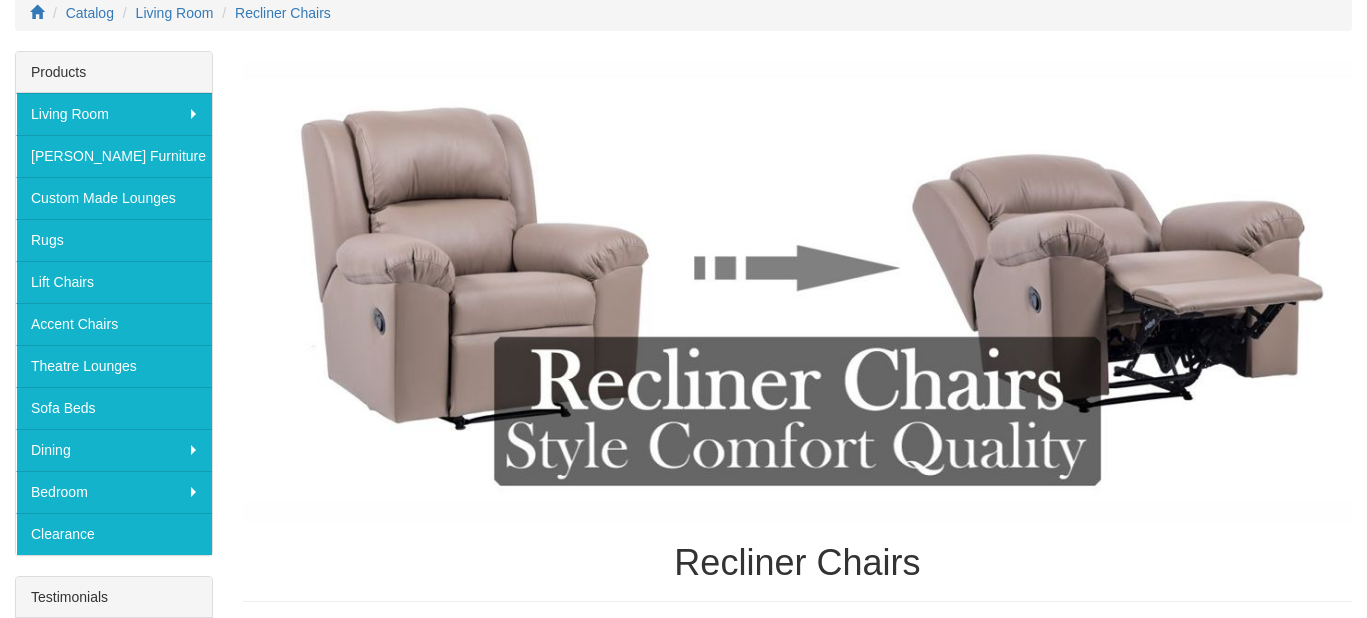 scroll, scrollTop: 271, scrollLeft: 0, axis: vertical 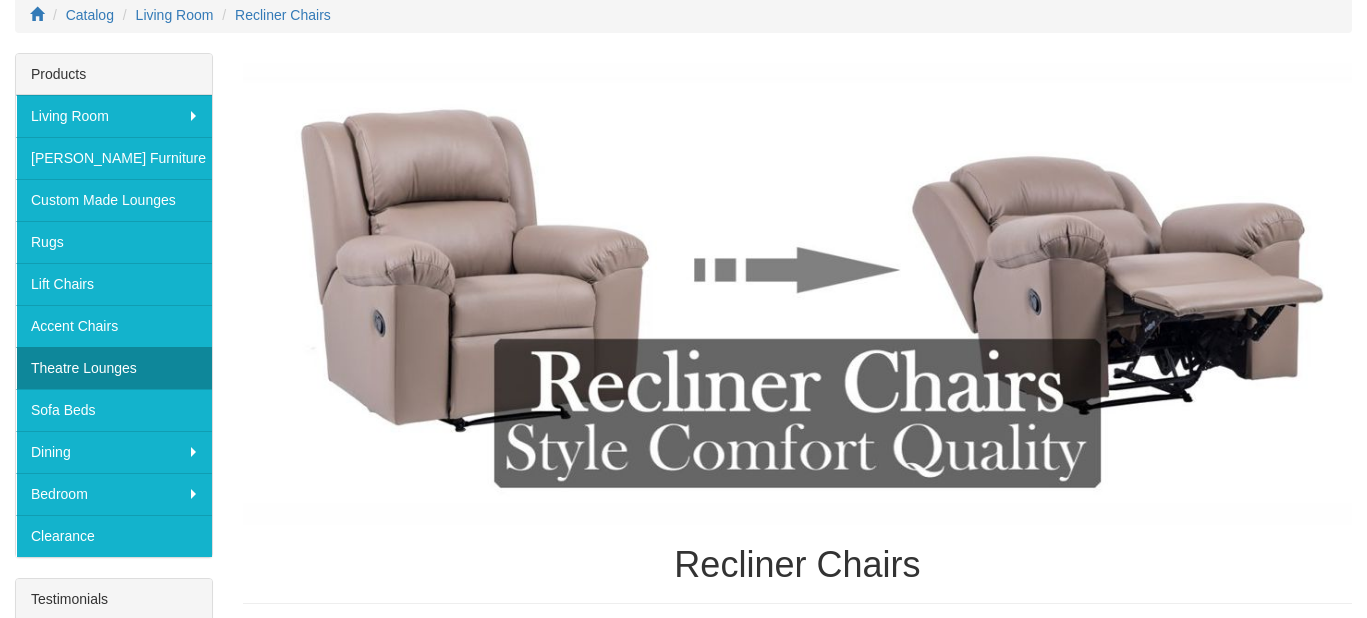 click on "Theatre Lounges" at bounding box center (114, 368) 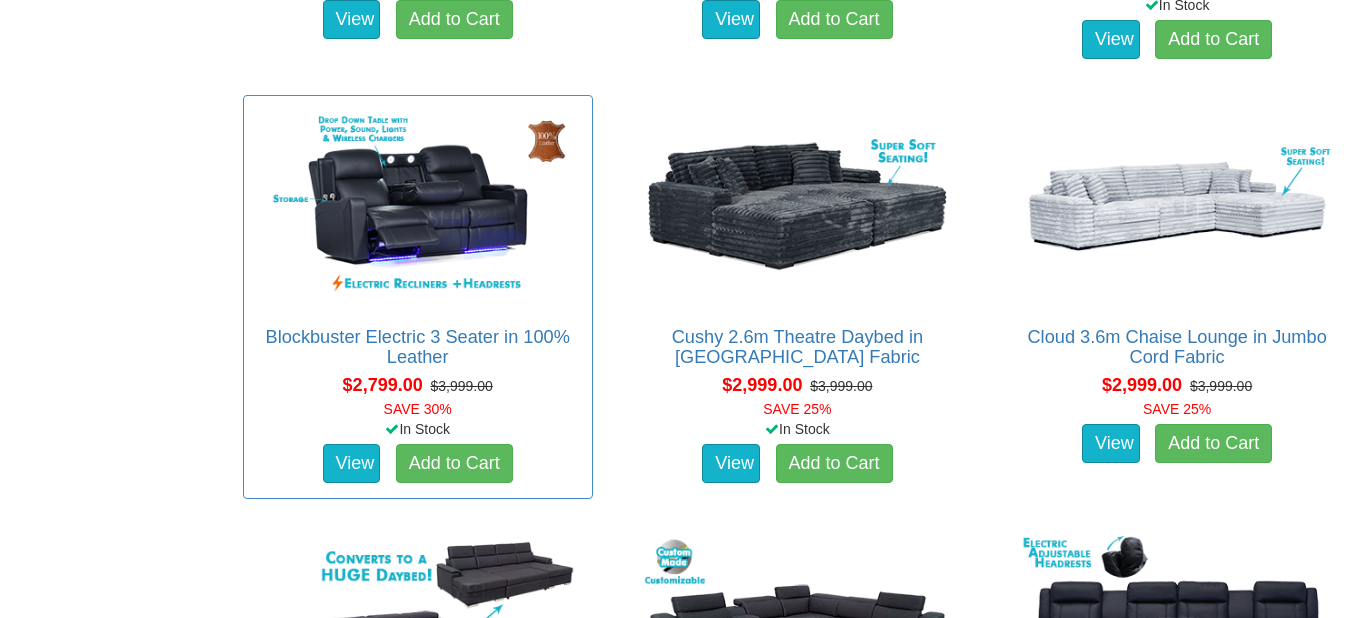 scroll, scrollTop: 2950, scrollLeft: 0, axis: vertical 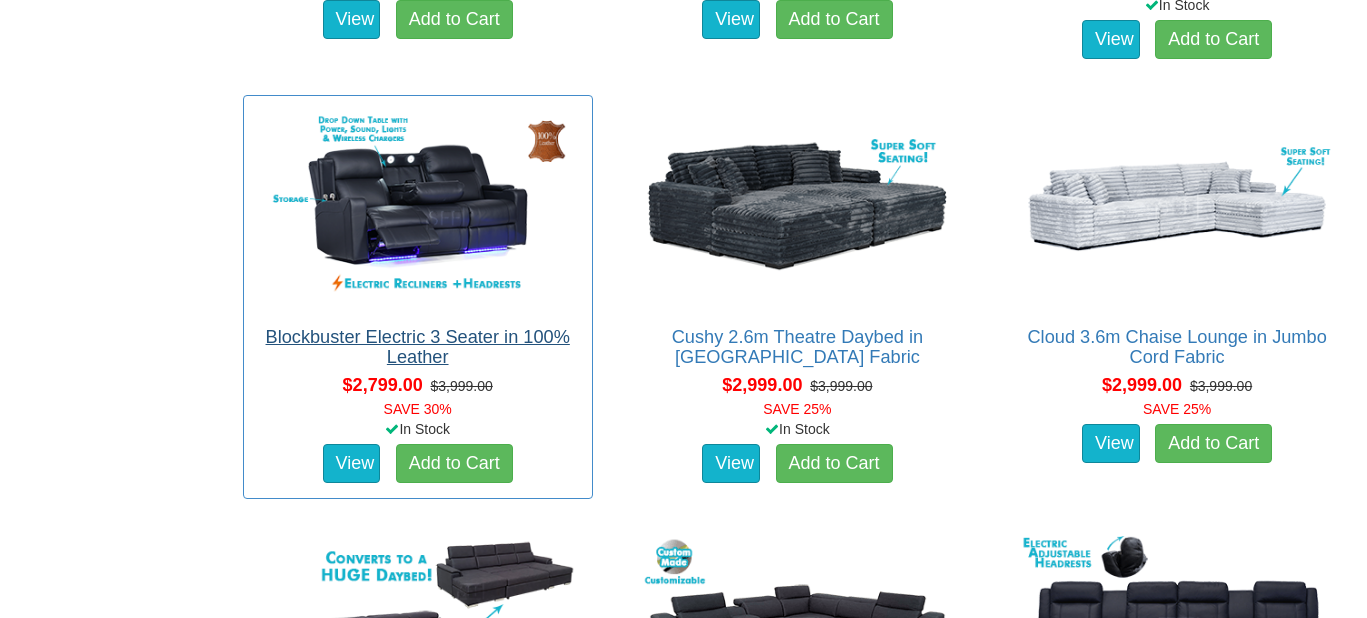 click on "Blockbuster Electric 3 Seater in 100% Leather" at bounding box center (418, 347) 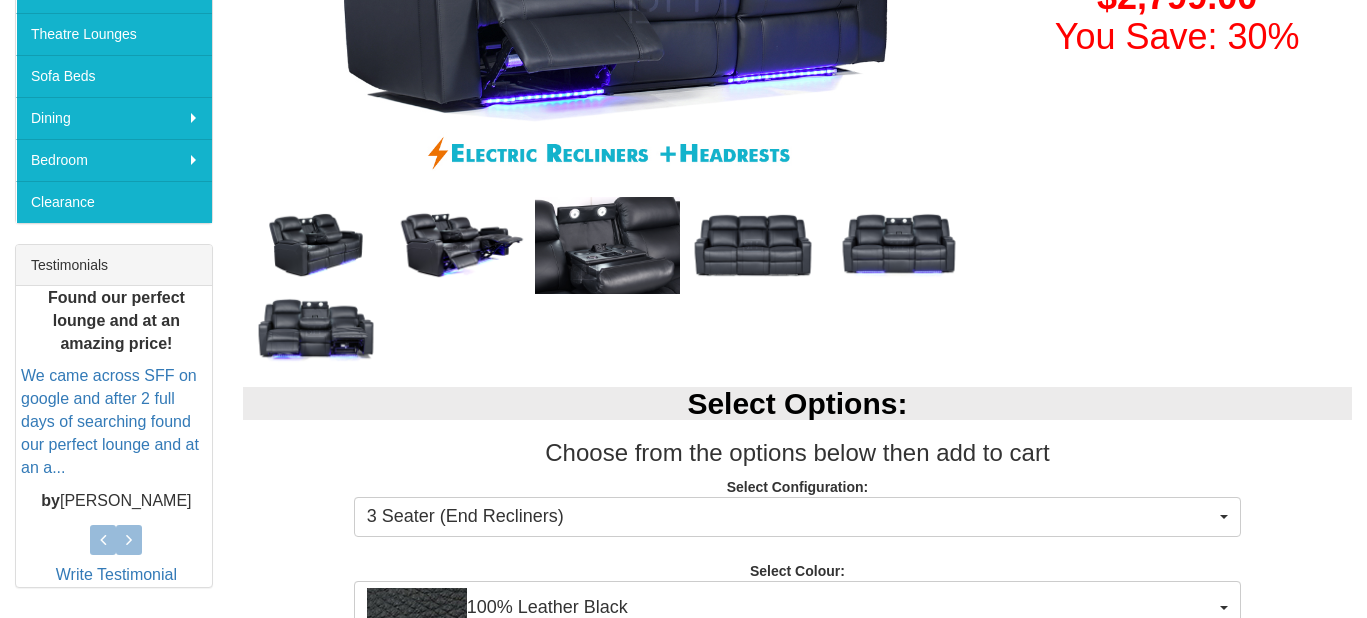scroll, scrollTop: 607, scrollLeft: 0, axis: vertical 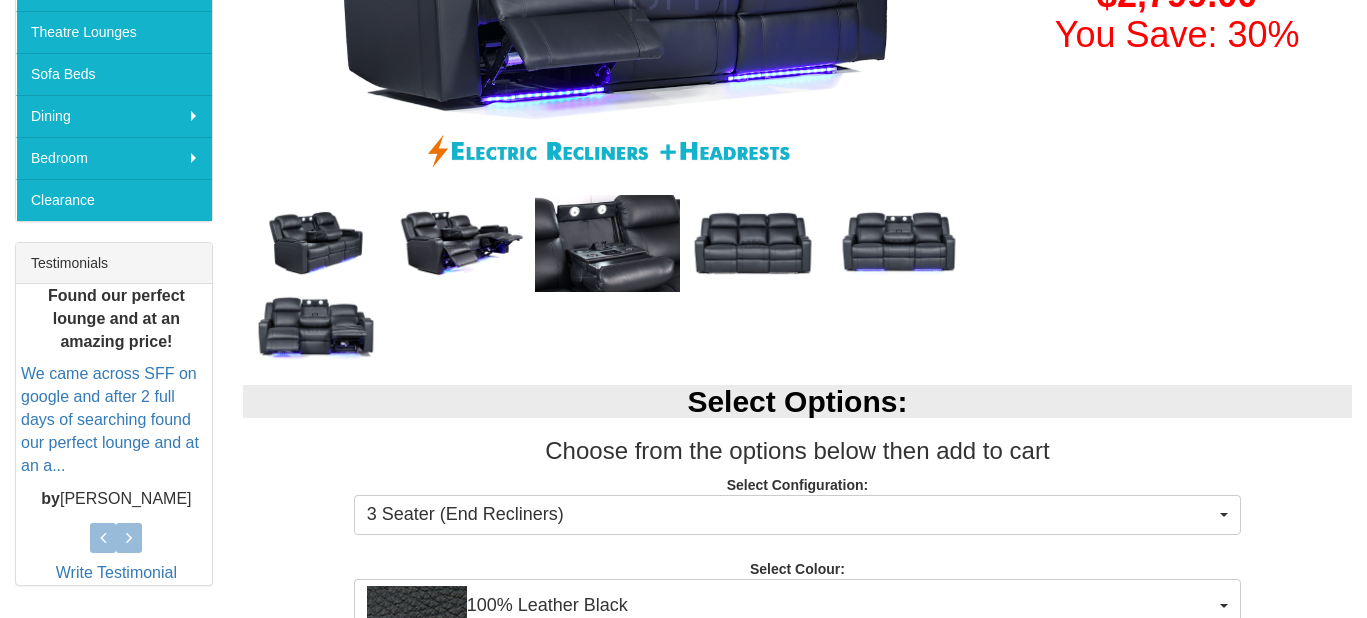 click at bounding box center [753, 243] 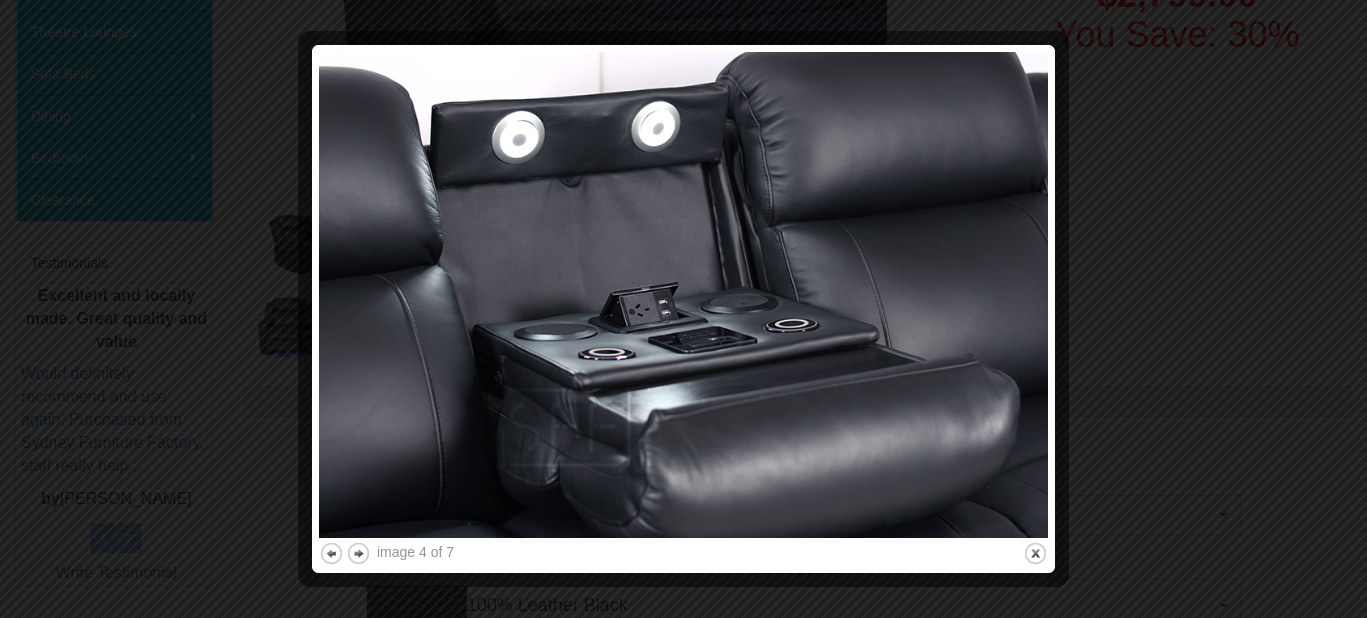click at bounding box center (683, 309) 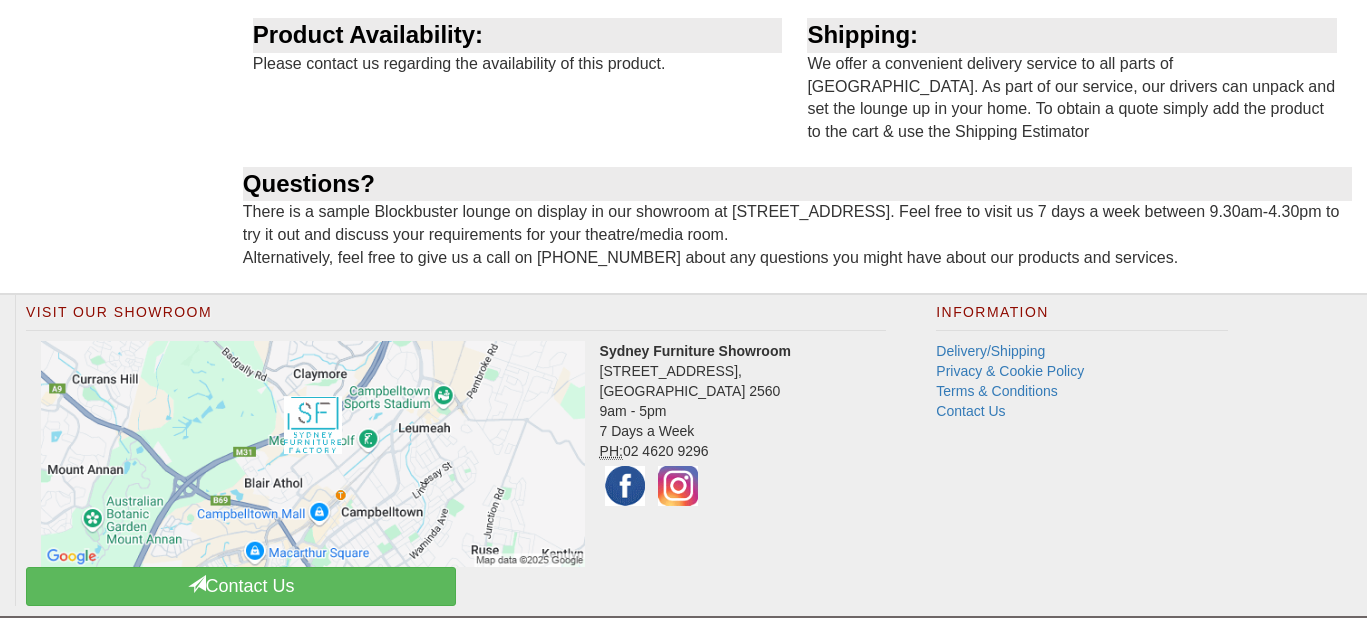 scroll, scrollTop: 2920, scrollLeft: 0, axis: vertical 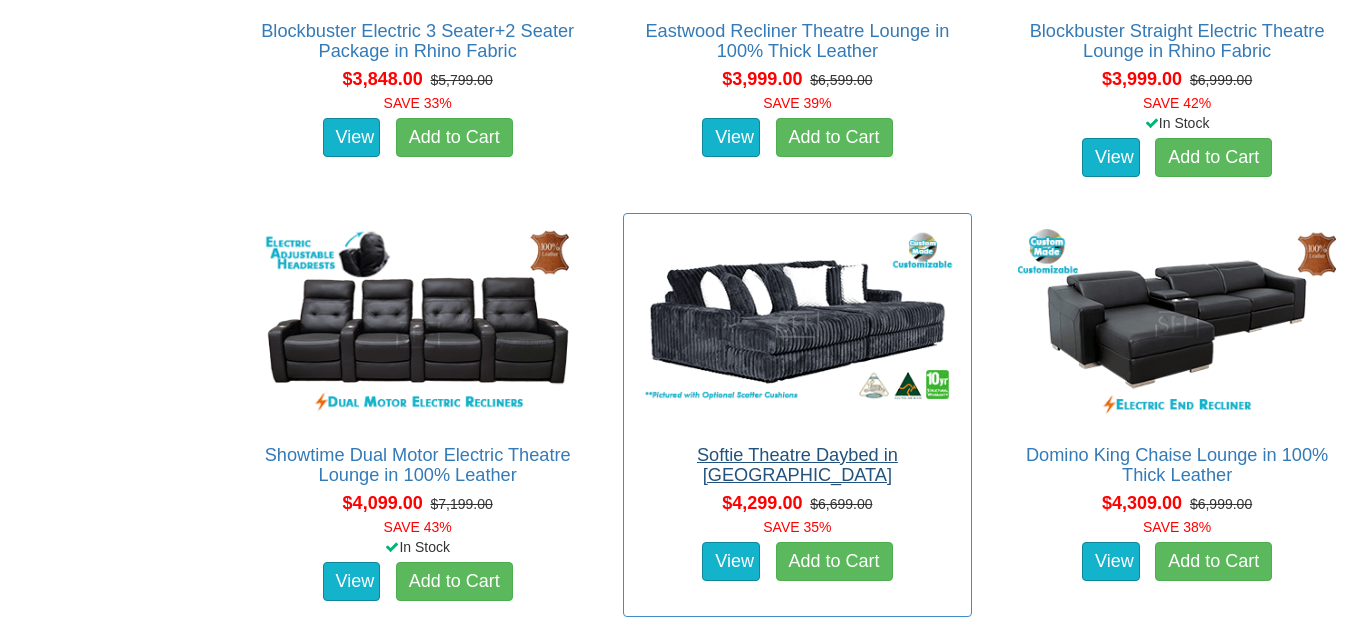 click on "Softie Theatre Daybed in [GEOGRAPHIC_DATA]" at bounding box center (797, 465) 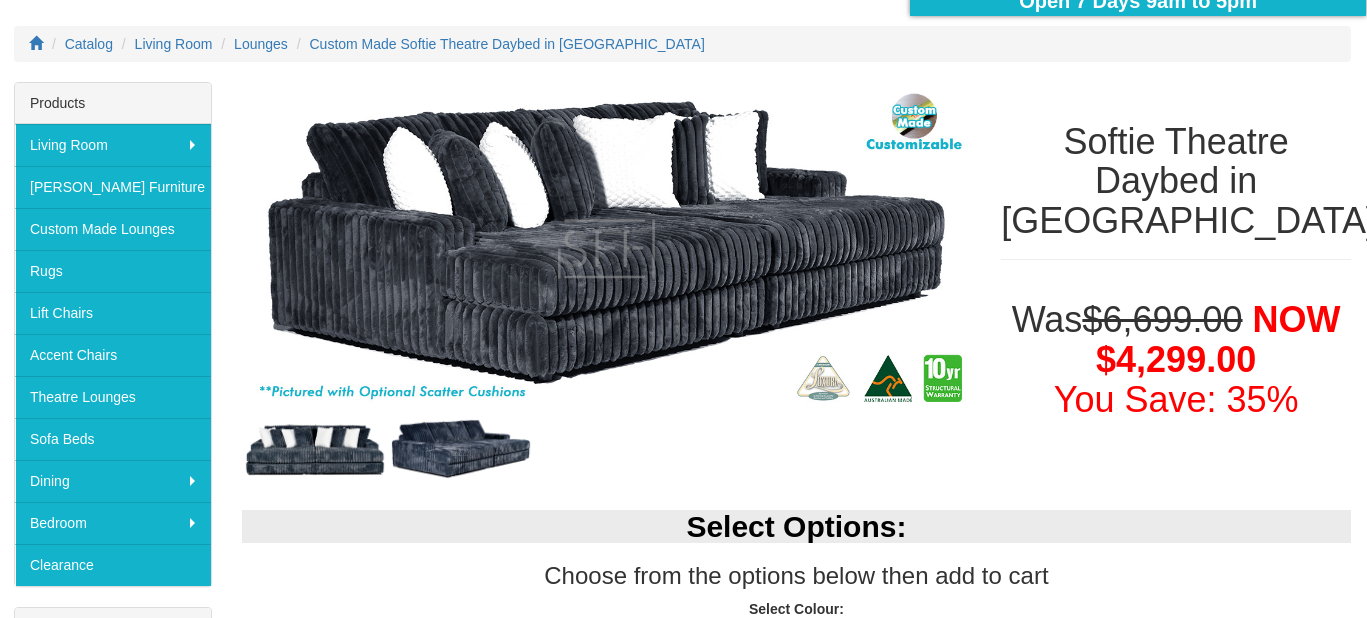 scroll, scrollTop: 242, scrollLeft: 0, axis: vertical 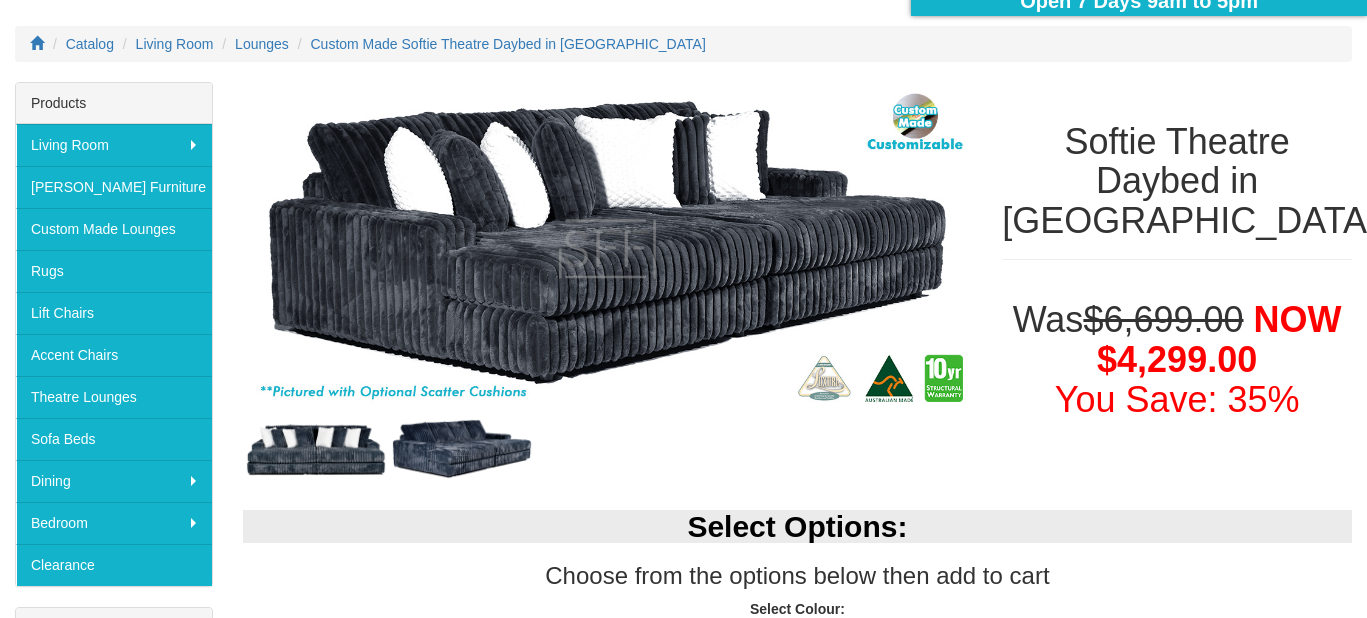 click at bounding box center [462, 450] 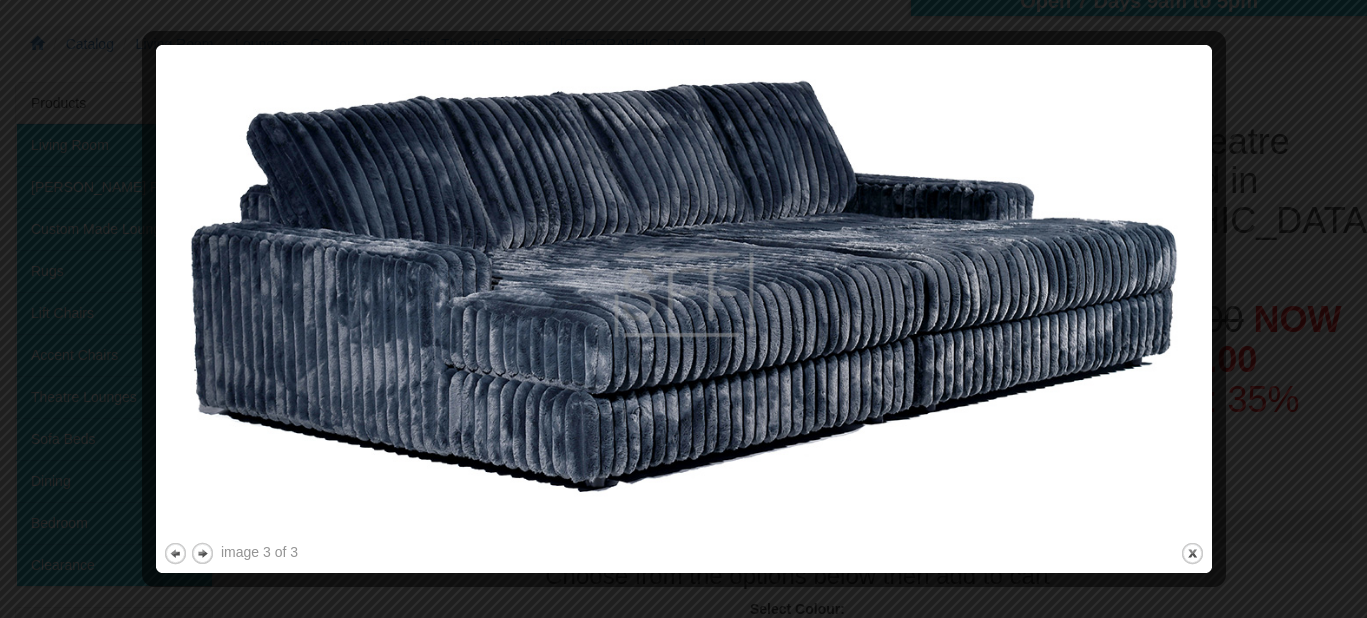 click at bounding box center [683, 309] 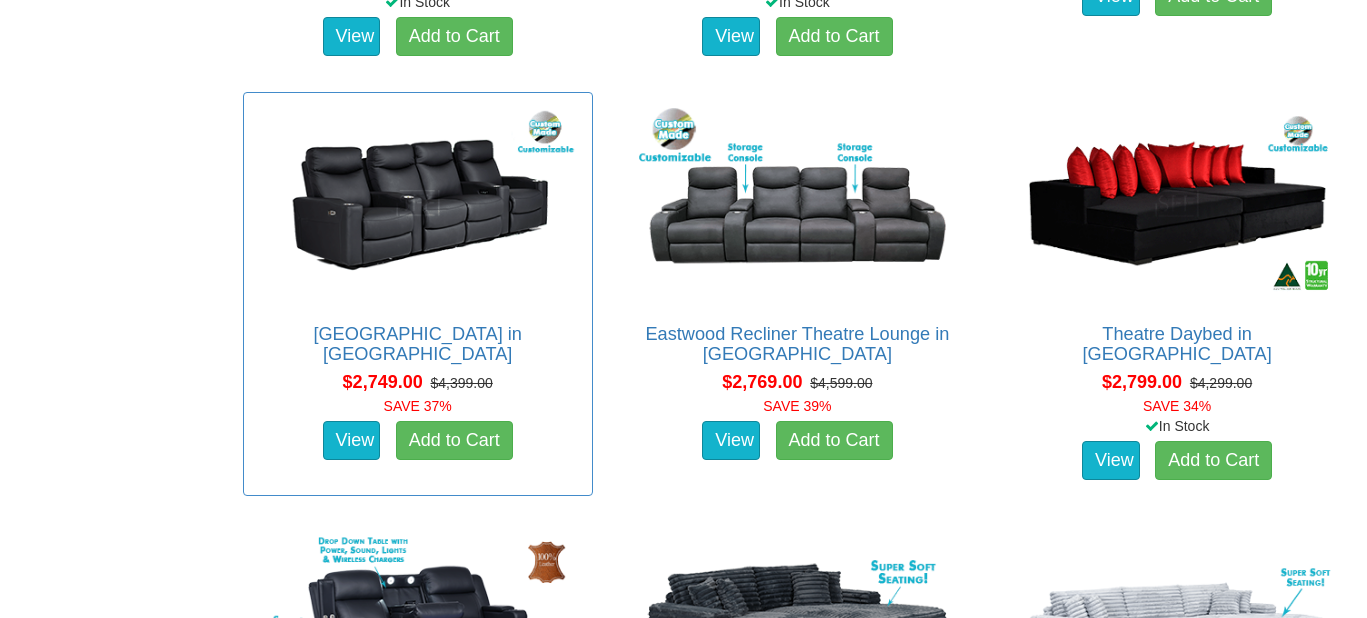 scroll, scrollTop: 2526, scrollLeft: 0, axis: vertical 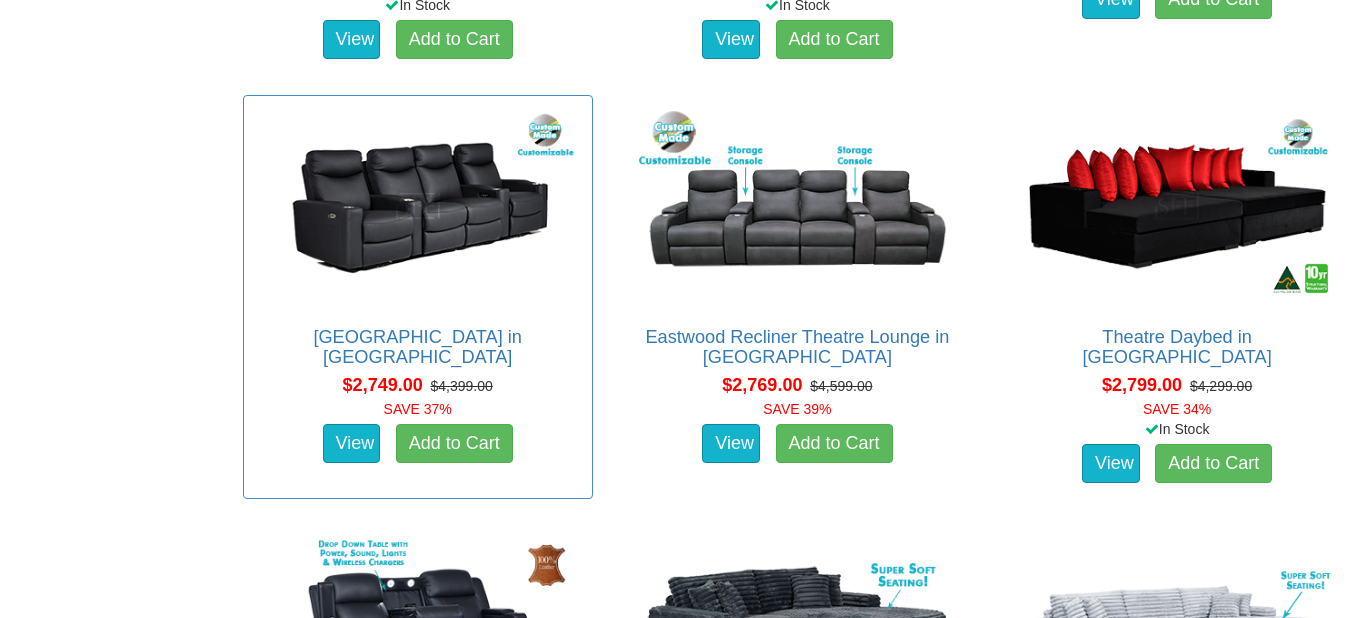 click at bounding box center [418, 206] 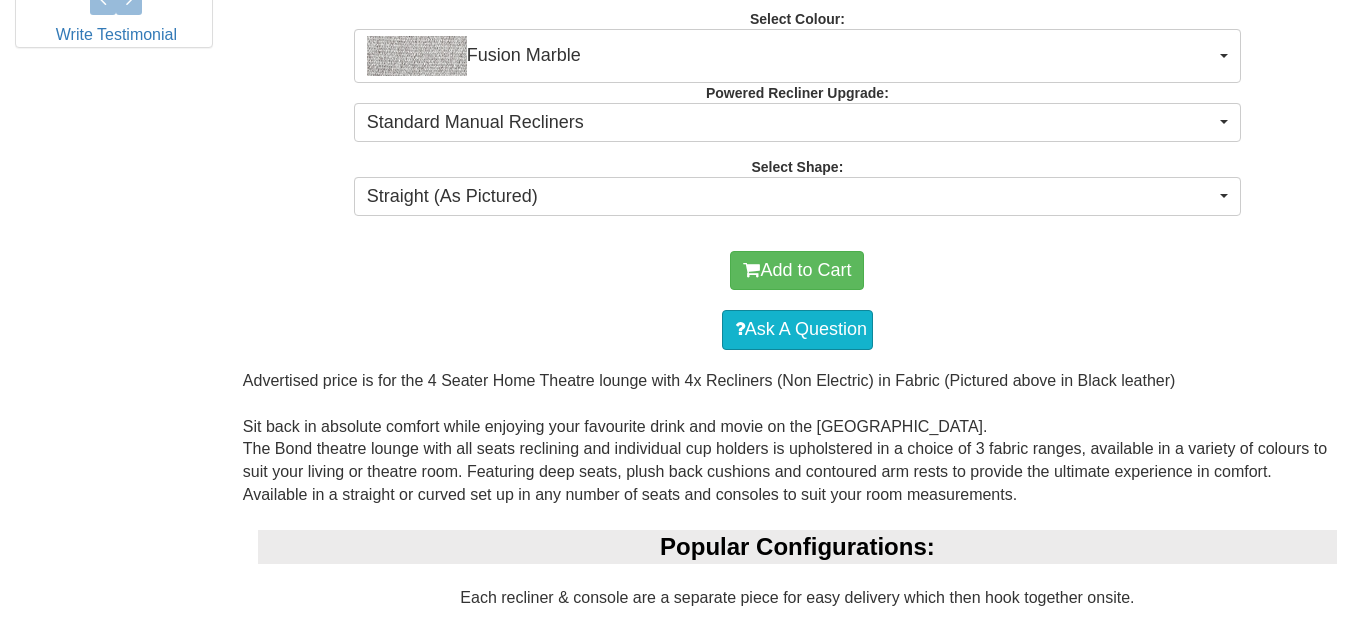 scroll, scrollTop: 1126, scrollLeft: 0, axis: vertical 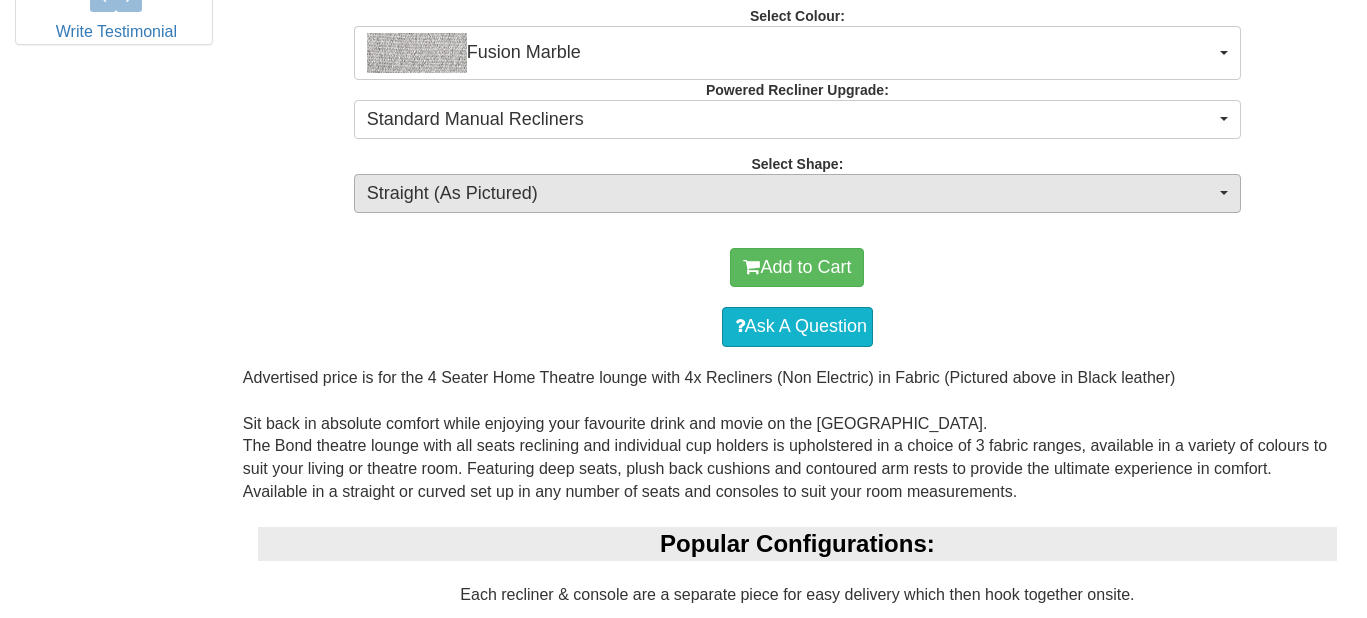 click on "Straight (As Pictured)" at bounding box center (797, 194) 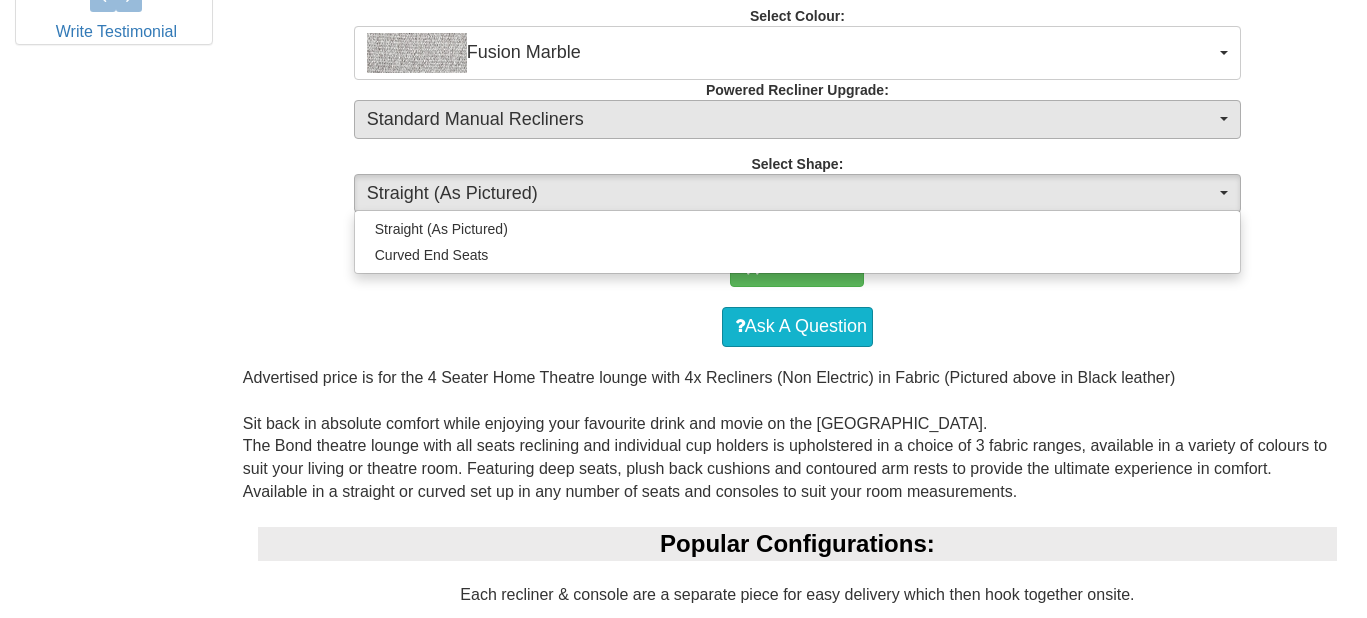 click on "Standard Manual Recliners" at bounding box center (791, 120) 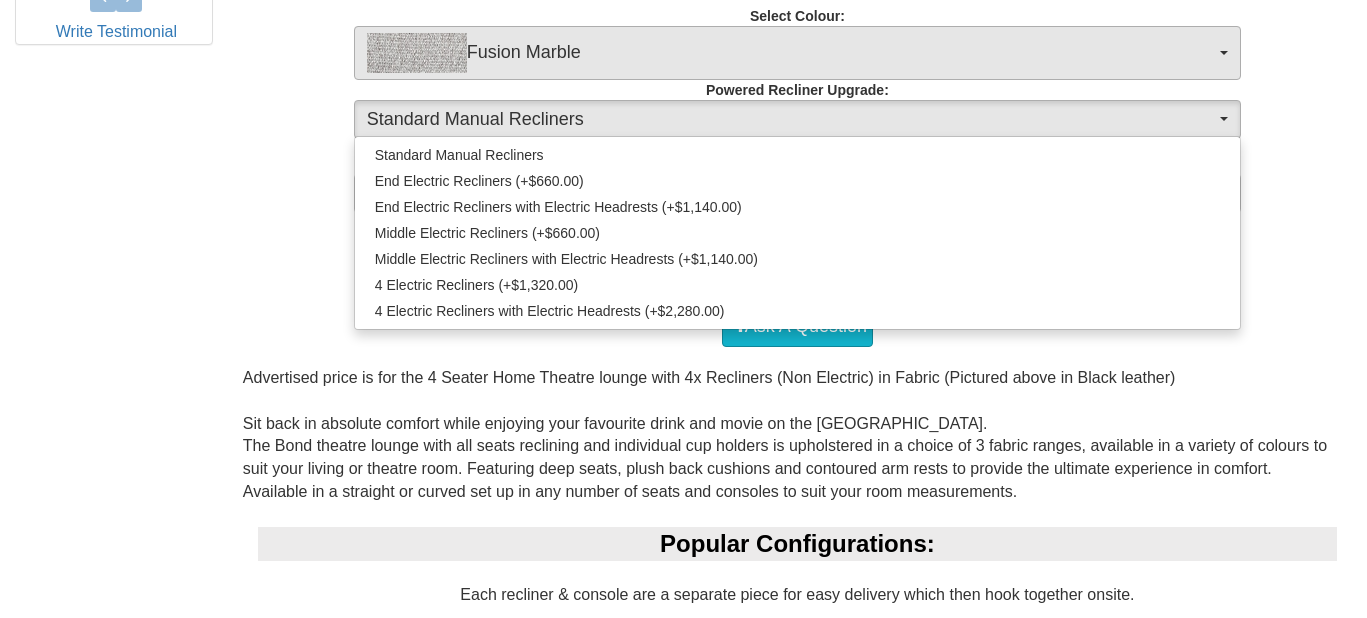 click on "Fusion Marble" at bounding box center [791, 53] 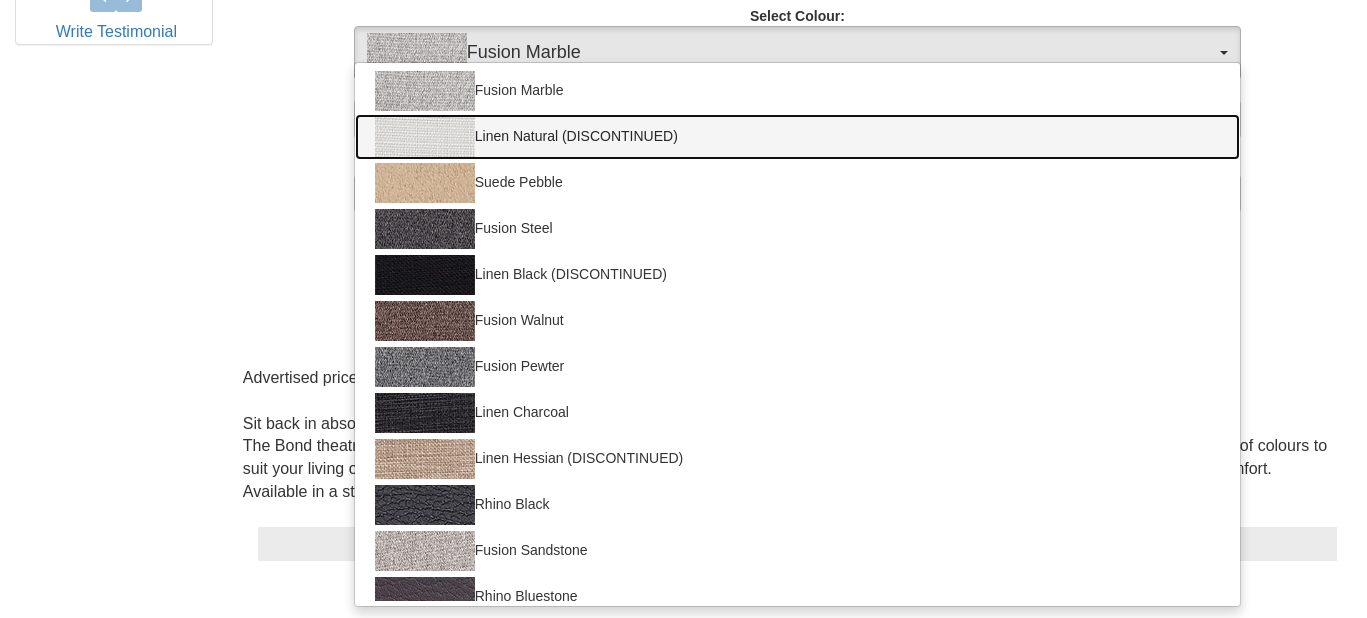 click on "Linen Natural (DISCONTINUED)" at bounding box center [797, 137] 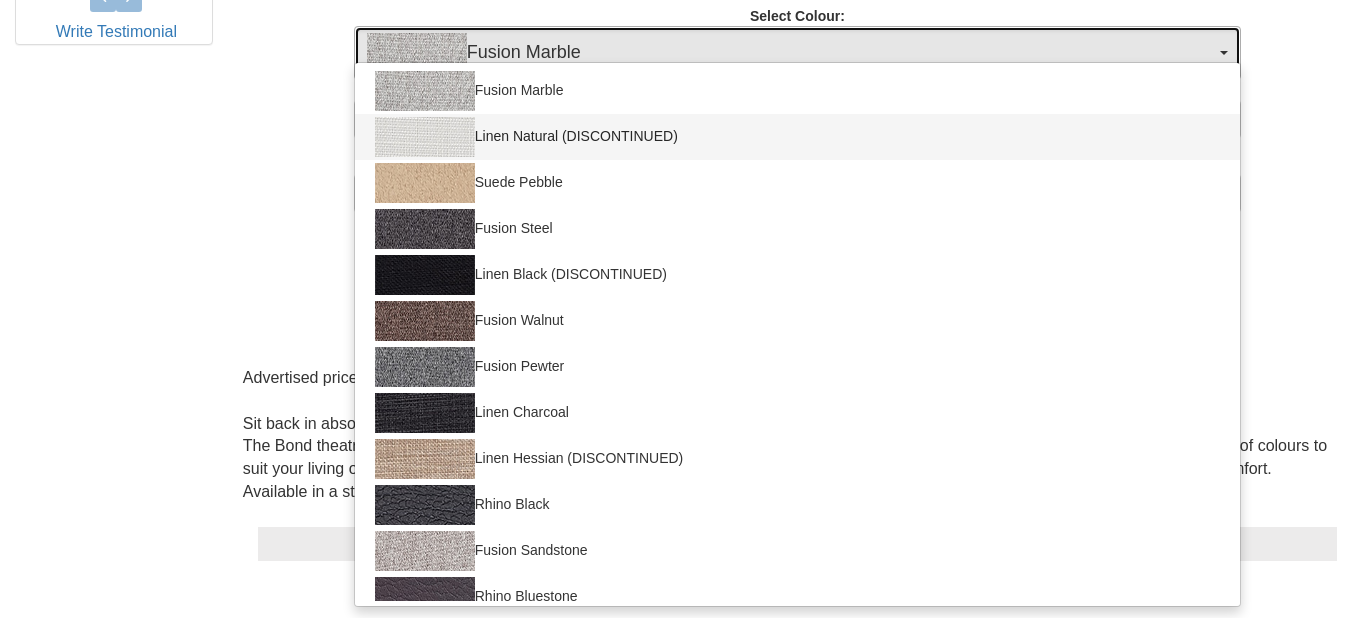 select on "1405" 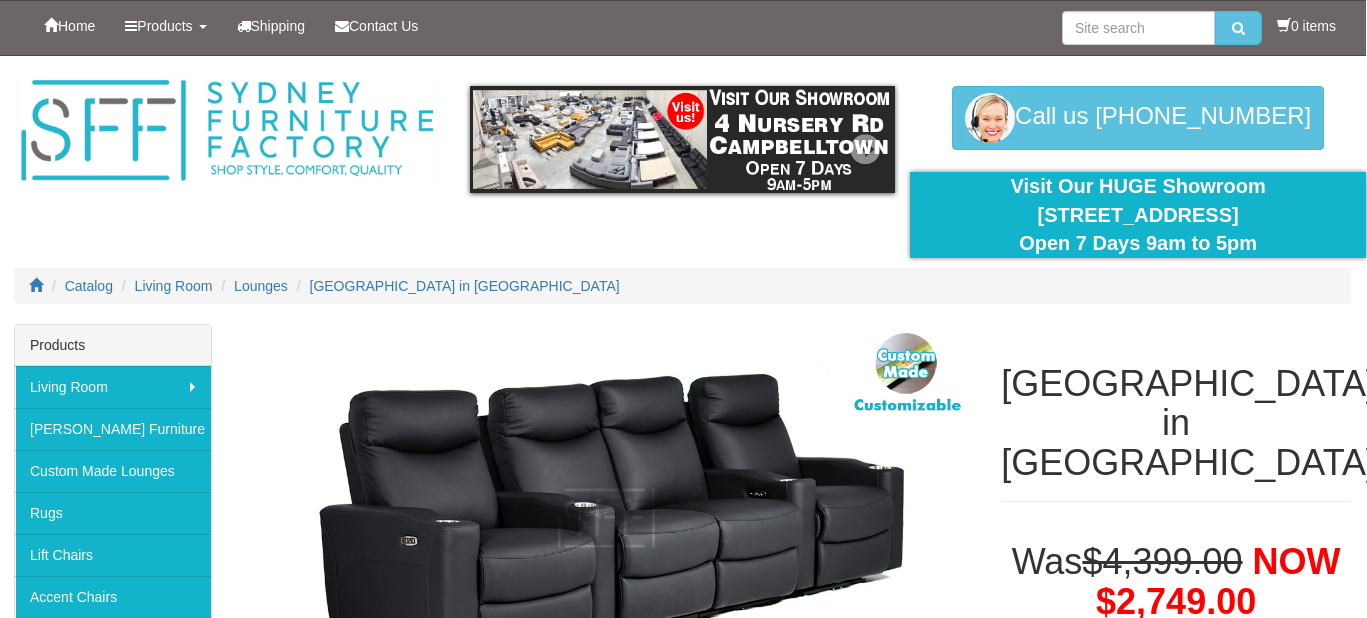 scroll, scrollTop: 0, scrollLeft: 0, axis: both 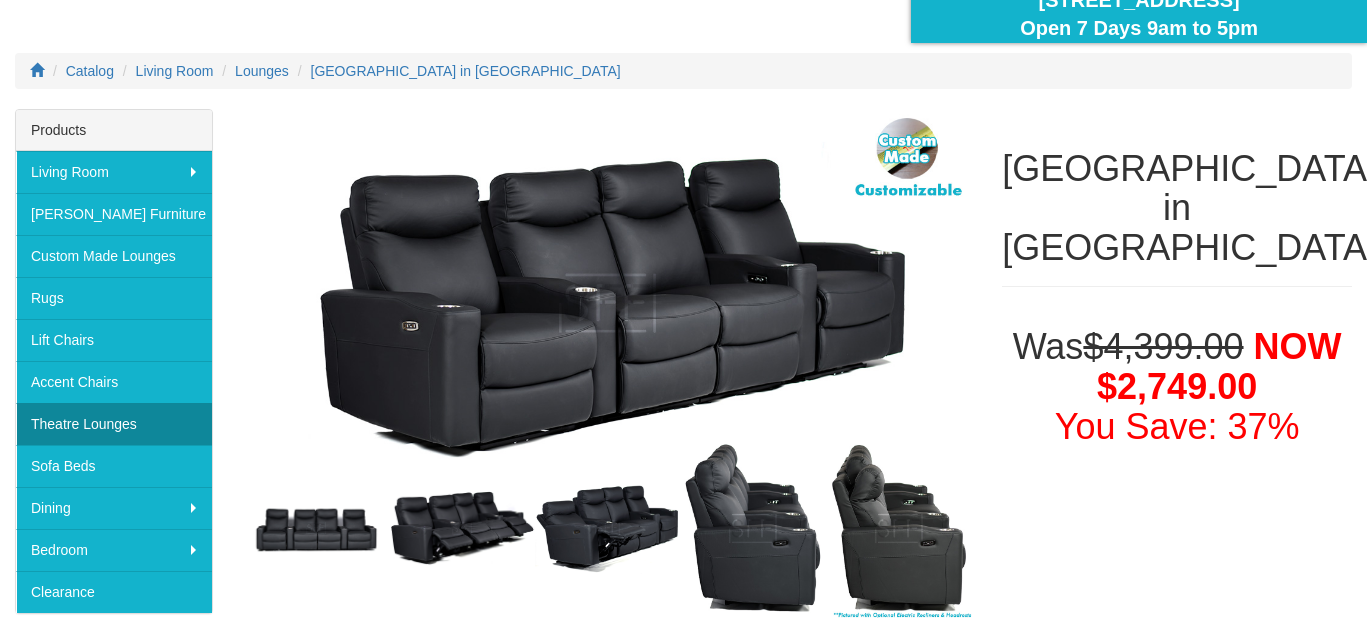 click on "Theatre Lounges" at bounding box center (114, 424) 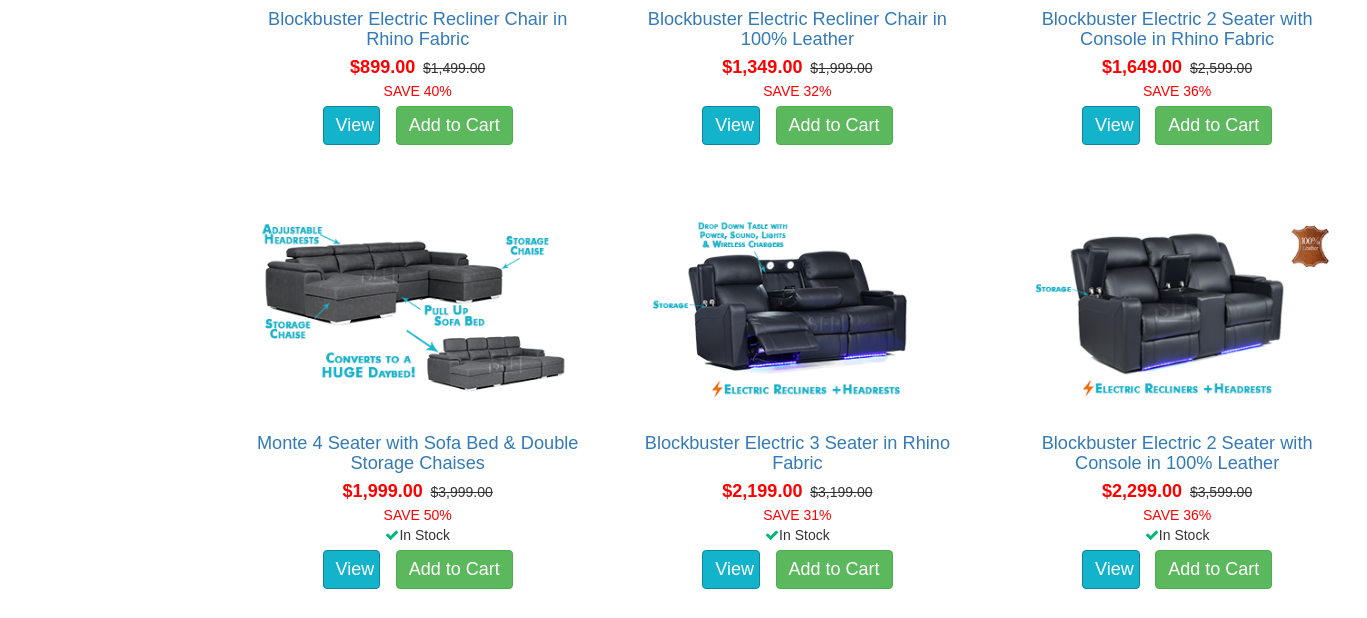 scroll, scrollTop: 1573, scrollLeft: 0, axis: vertical 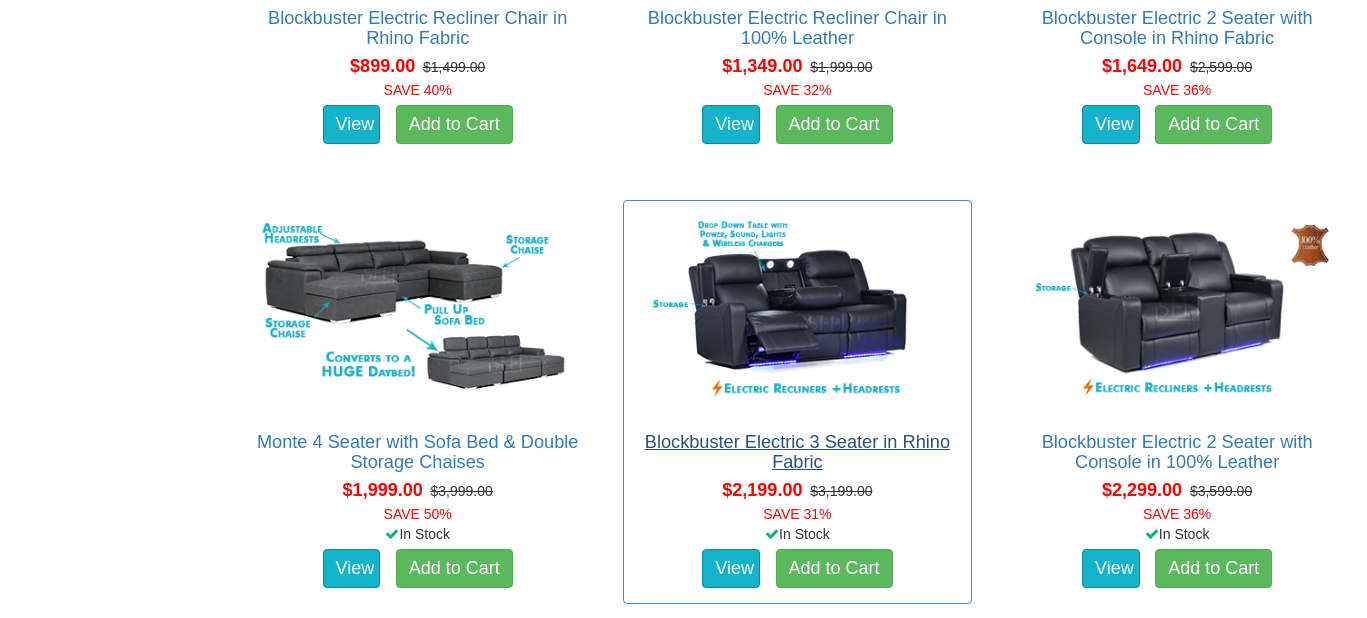 click on "Blockbuster Electric 3 Seater in Rhino Fabric" at bounding box center [797, 452] 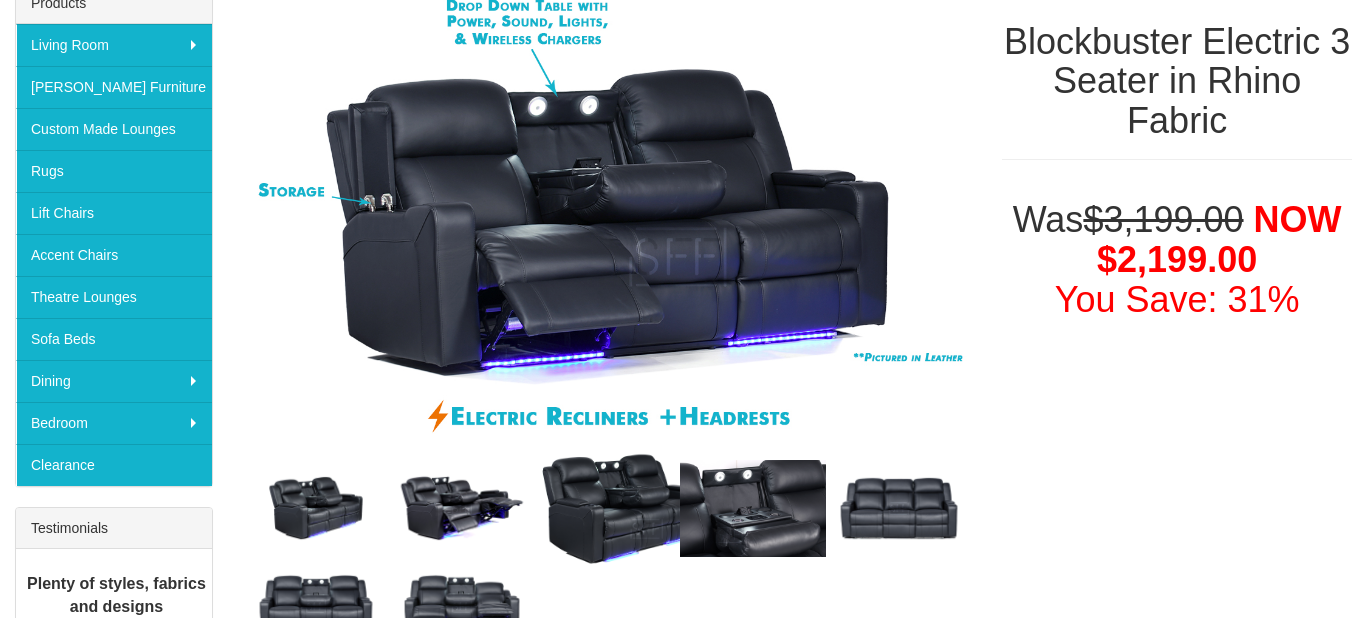 scroll, scrollTop: 345, scrollLeft: 0, axis: vertical 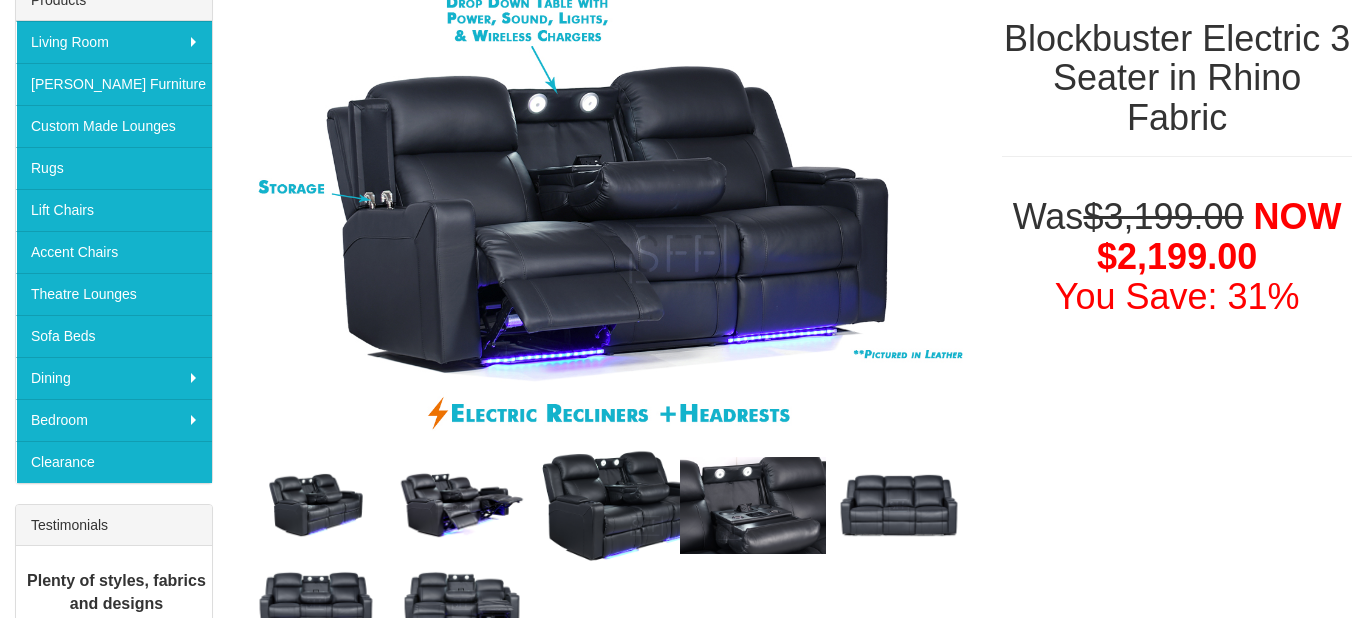 click at bounding box center [316, 505] 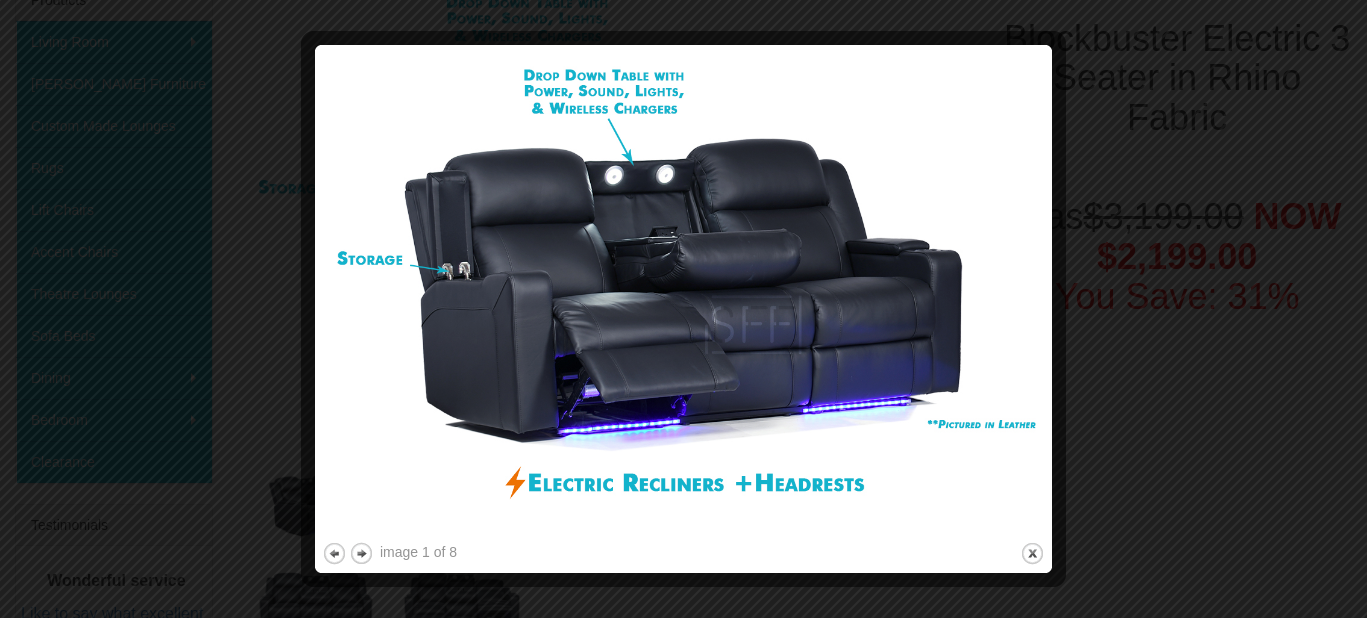 click at bounding box center (683, 309) 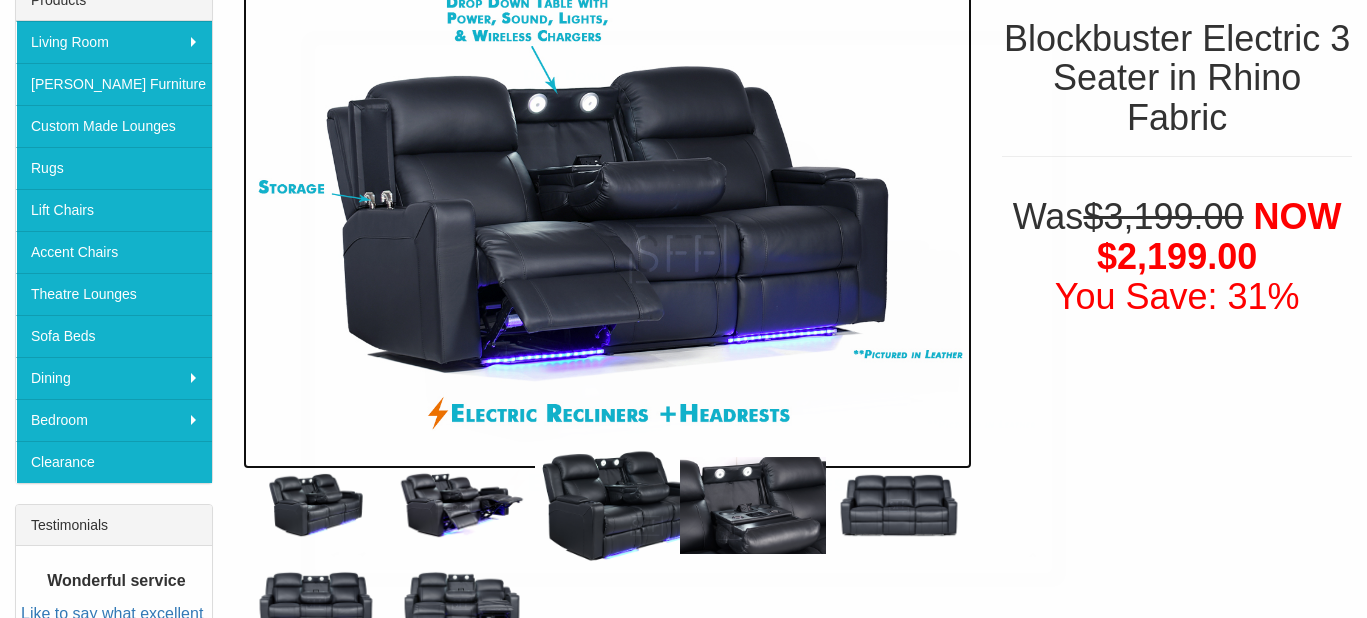 scroll, scrollTop: 322, scrollLeft: 0, axis: vertical 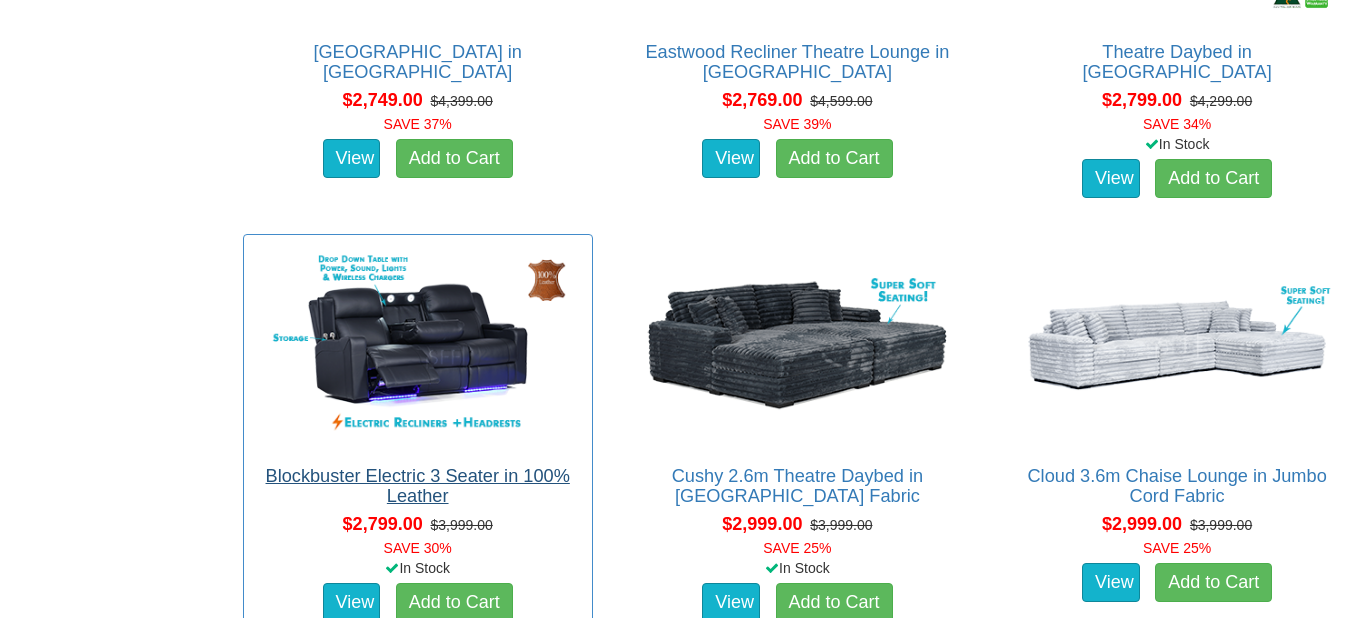 click on "Blockbuster Electric 3 Seater in 100% Leather" at bounding box center [418, 486] 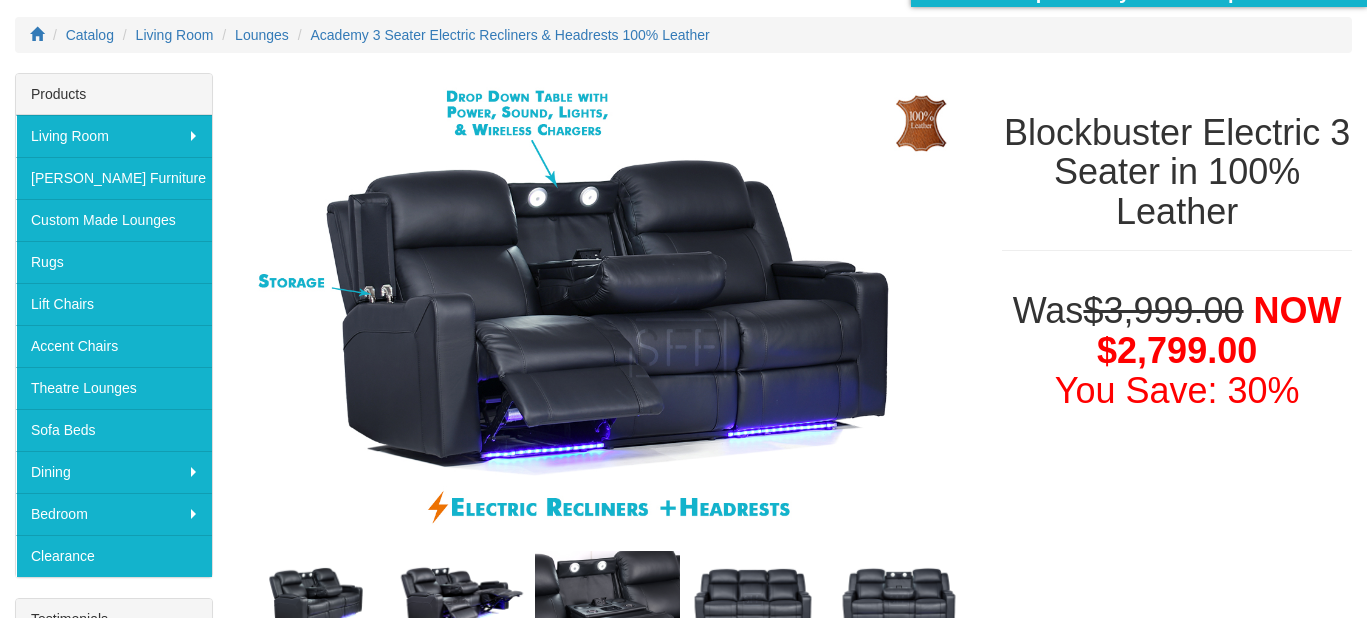 scroll, scrollTop: 257, scrollLeft: 0, axis: vertical 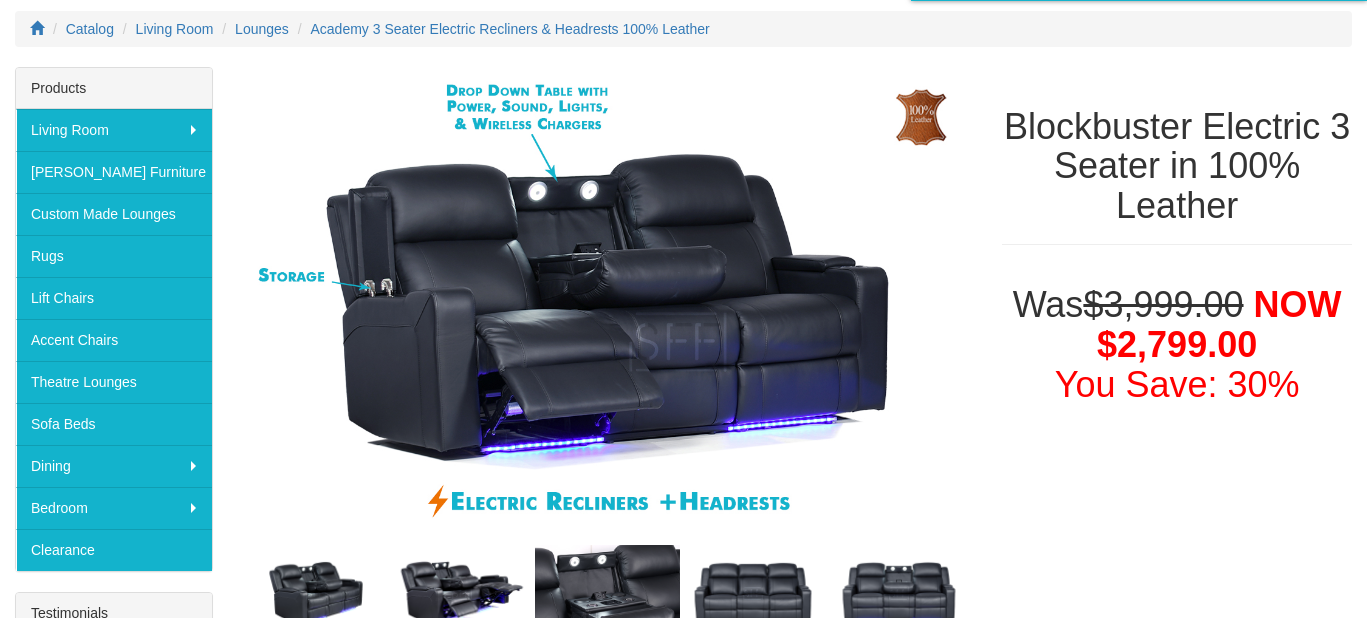 click at bounding box center [316, 593] 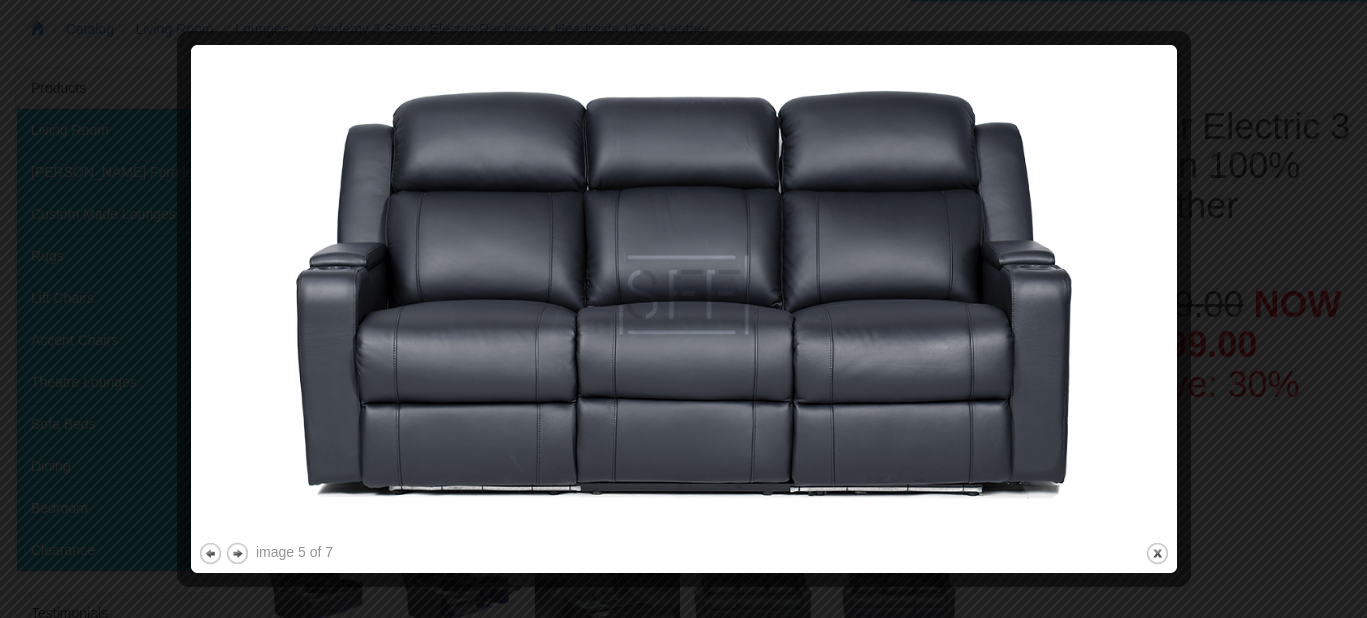 click at bounding box center [683, 309] 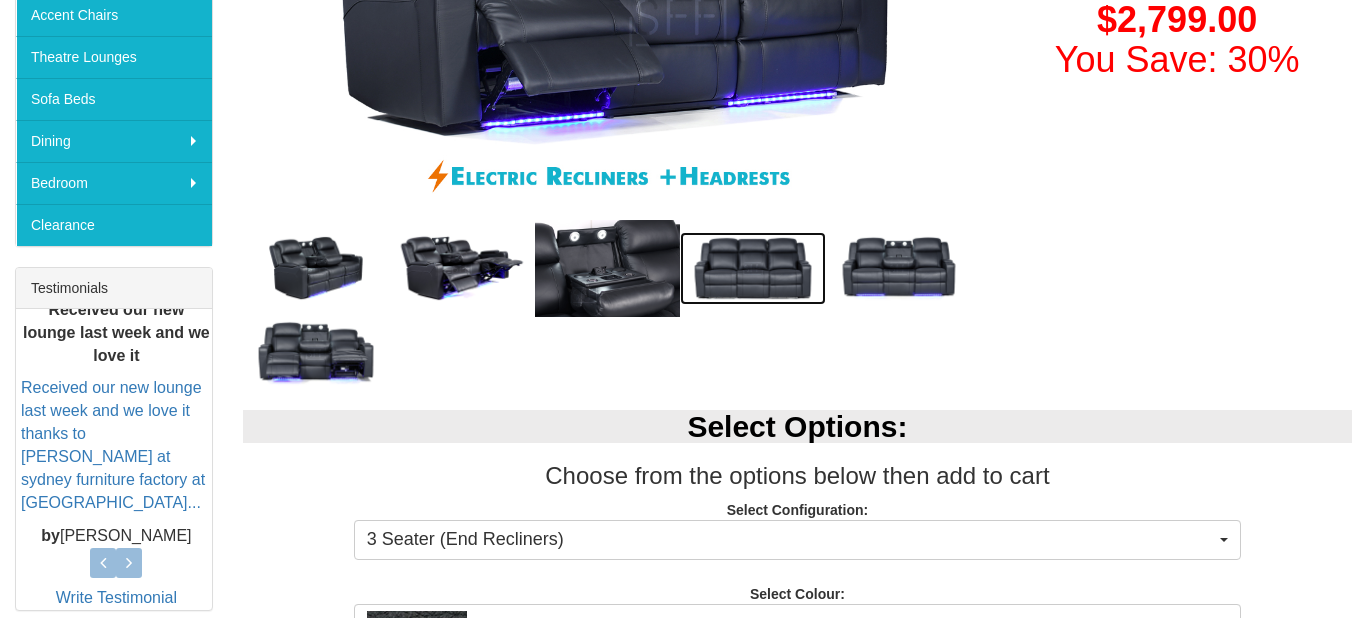 scroll, scrollTop: 581, scrollLeft: 0, axis: vertical 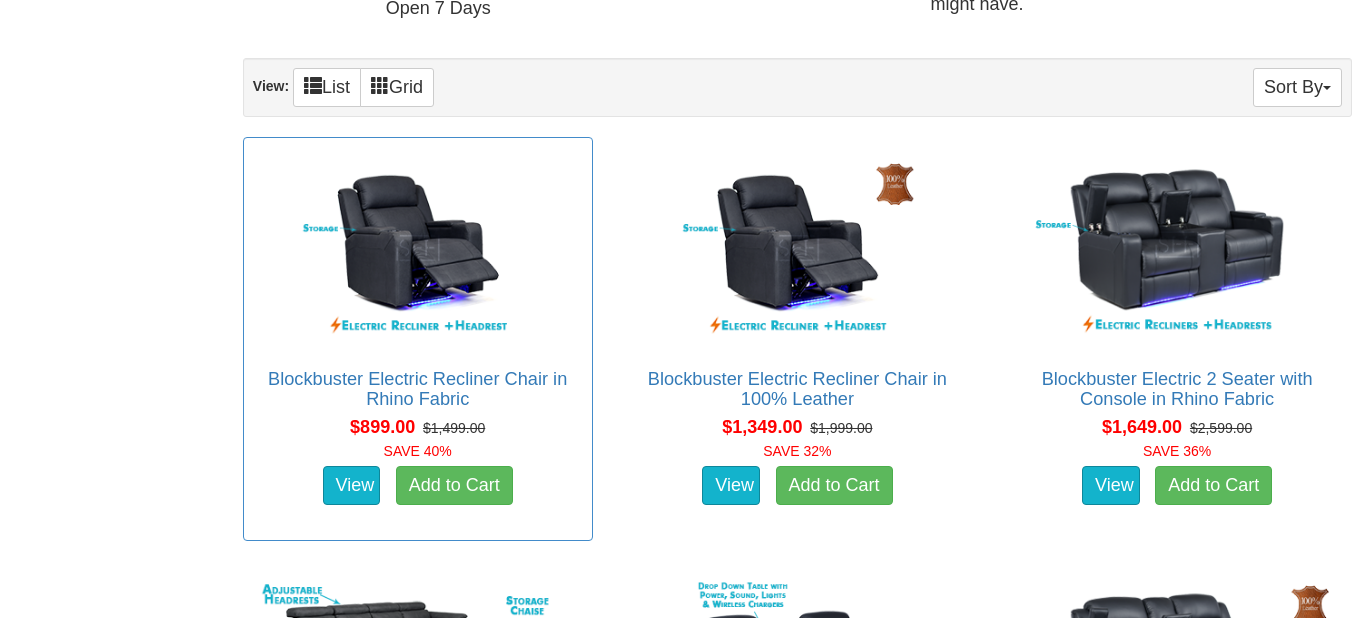 click at bounding box center (418, 248) 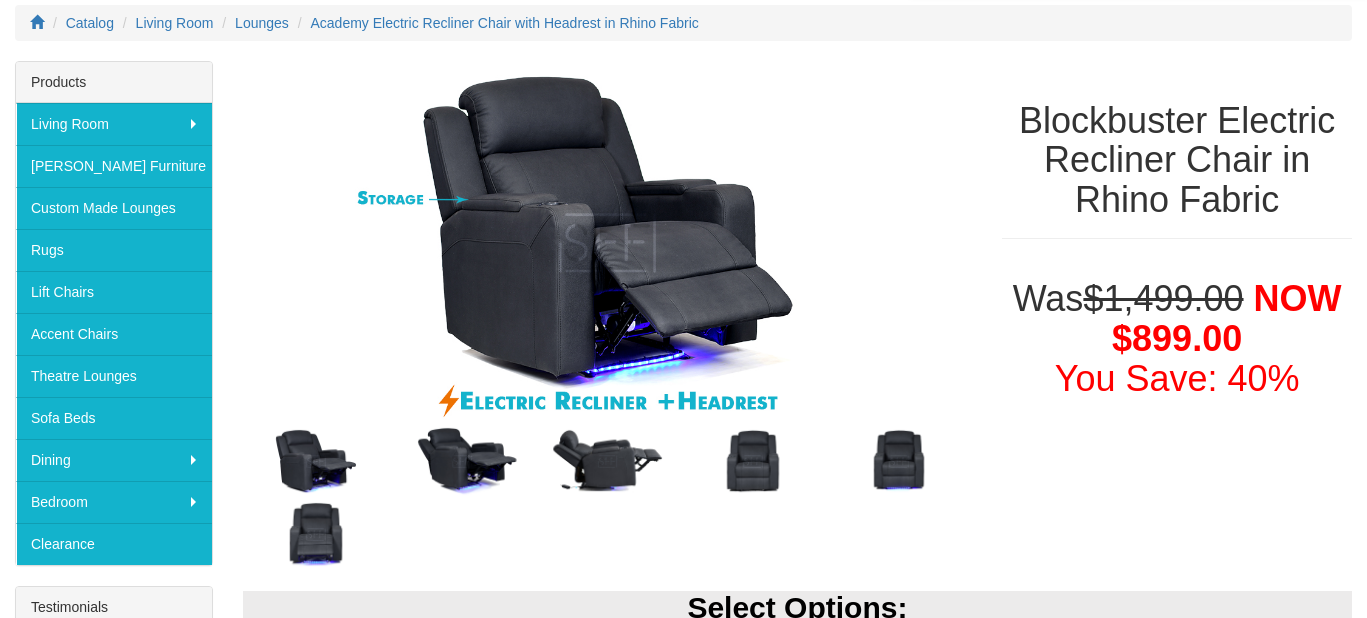 scroll, scrollTop: 264, scrollLeft: 0, axis: vertical 